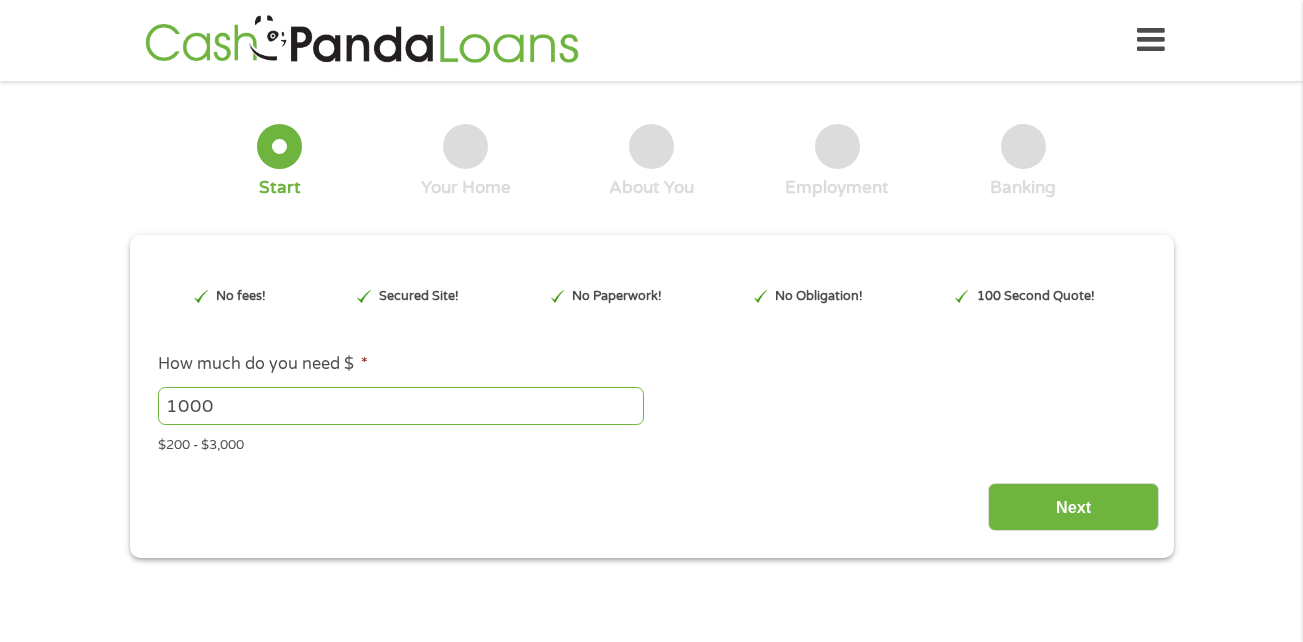 scroll, scrollTop: 0, scrollLeft: 0, axis: both 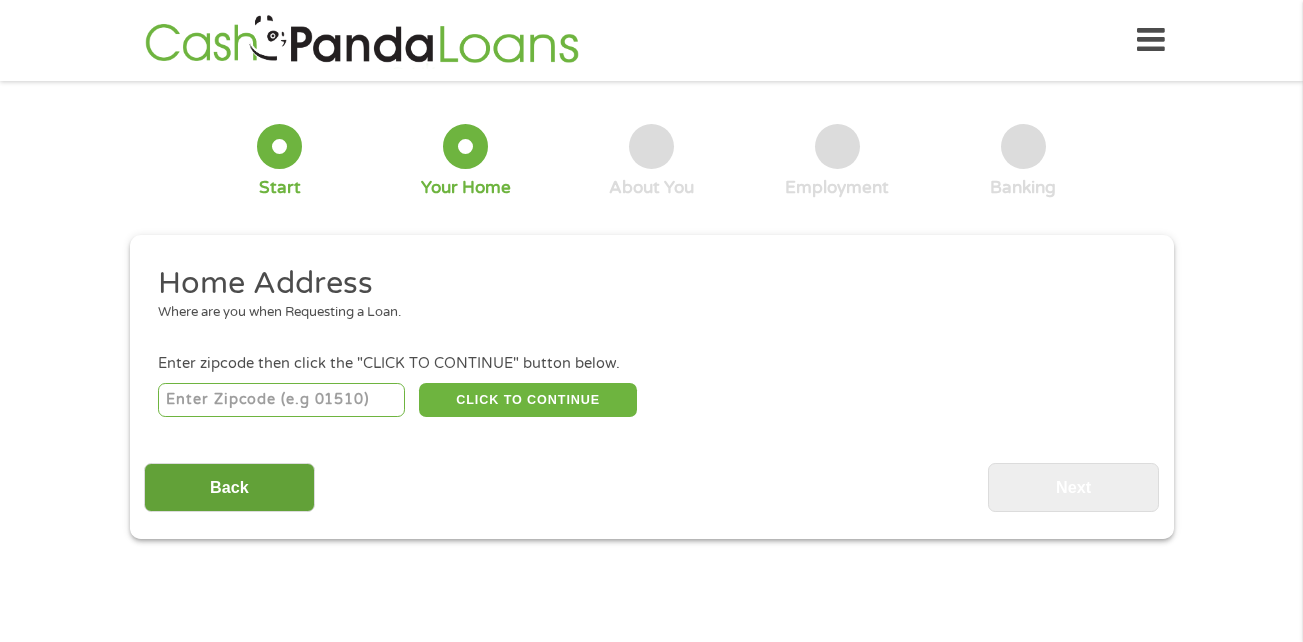 click on "Back" at bounding box center [229, 487] 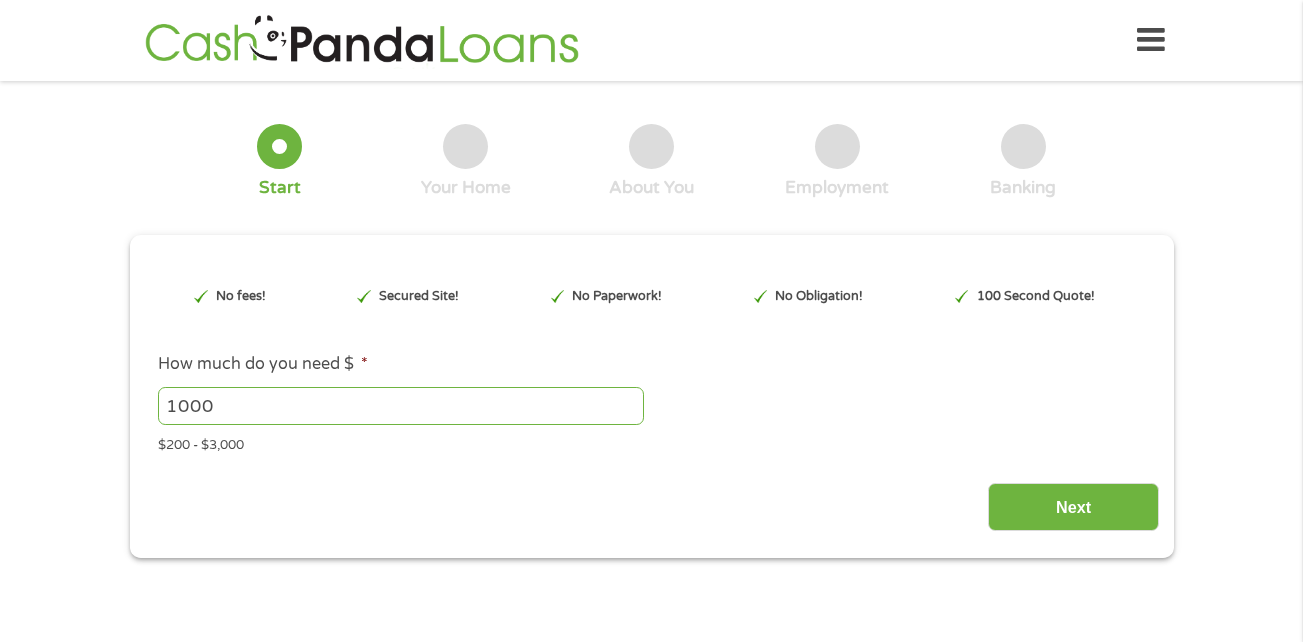 scroll, scrollTop: 8, scrollLeft: 8, axis: both 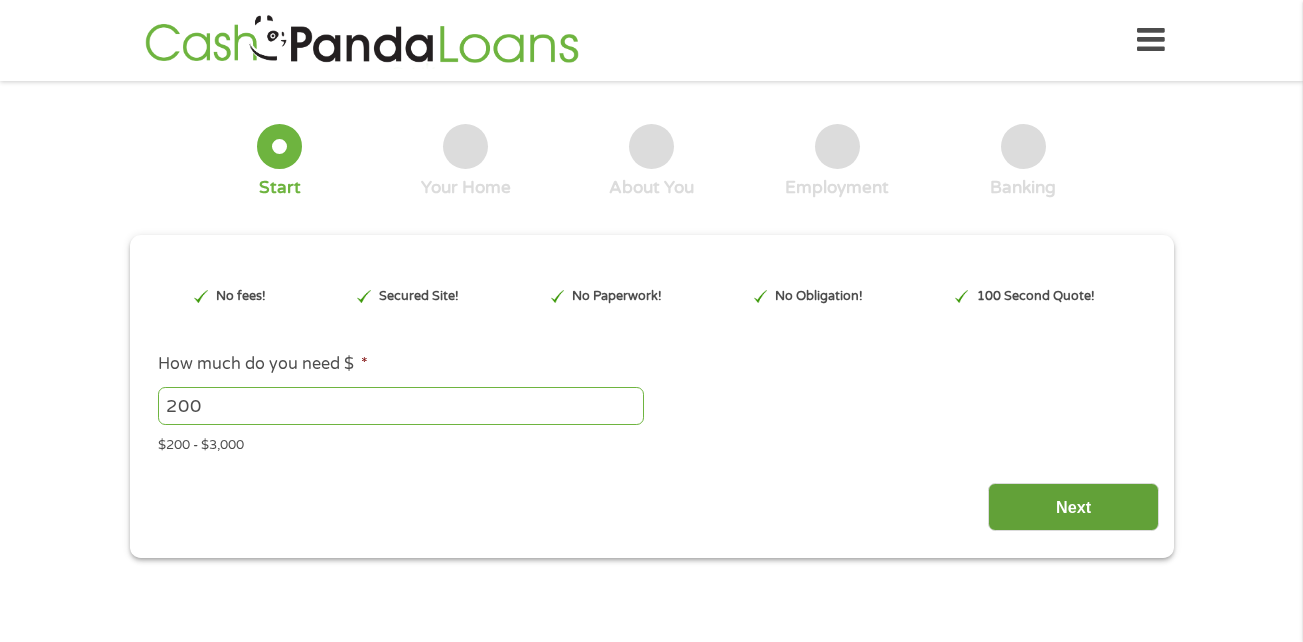 type on "200" 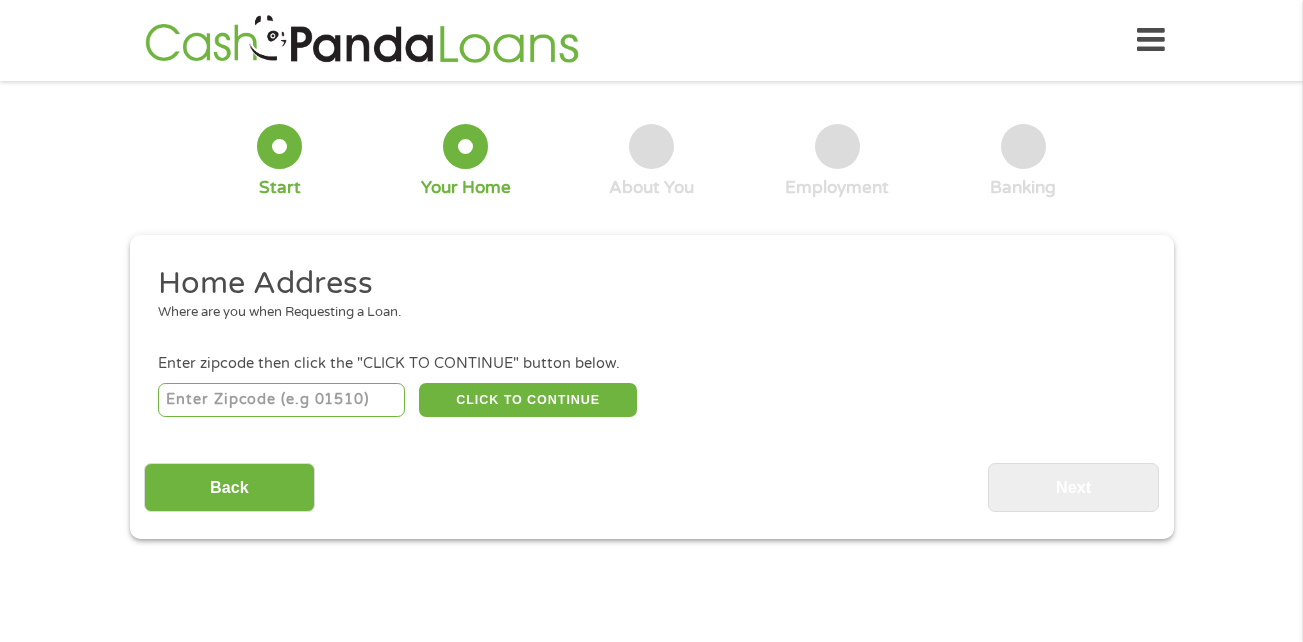 scroll, scrollTop: 8, scrollLeft: 8, axis: both 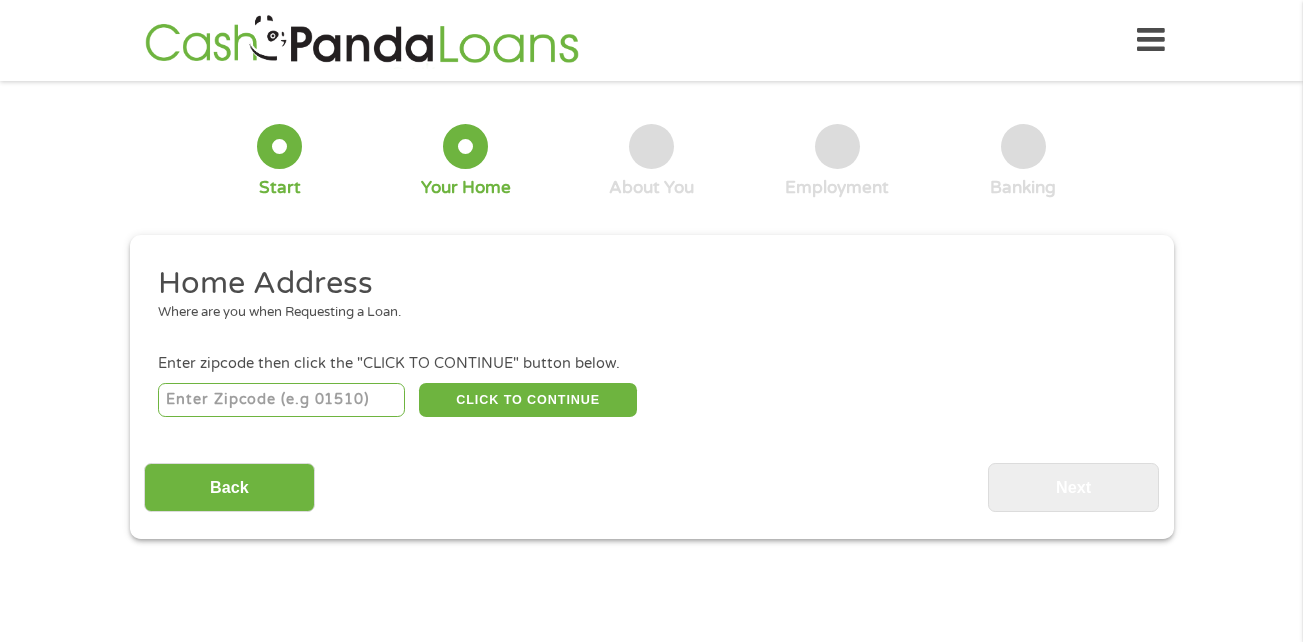 click at bounding box center [281, 400] 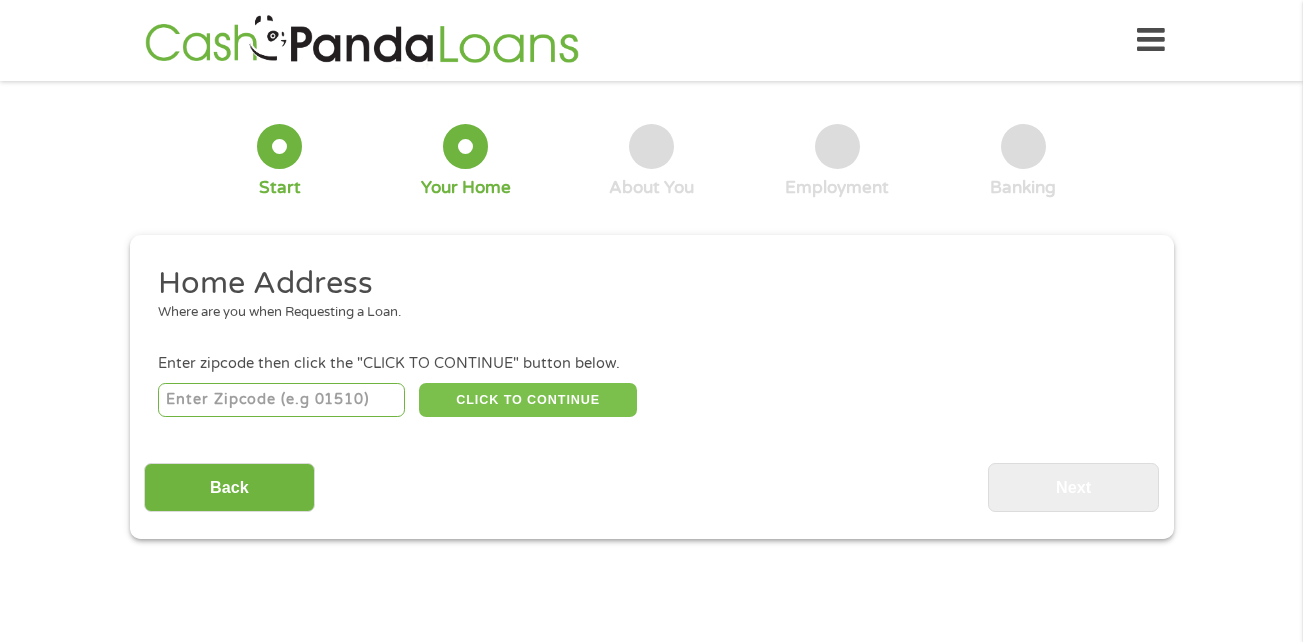 click on "CLICK TO CONTINUE" at bounding box center [528, 400] 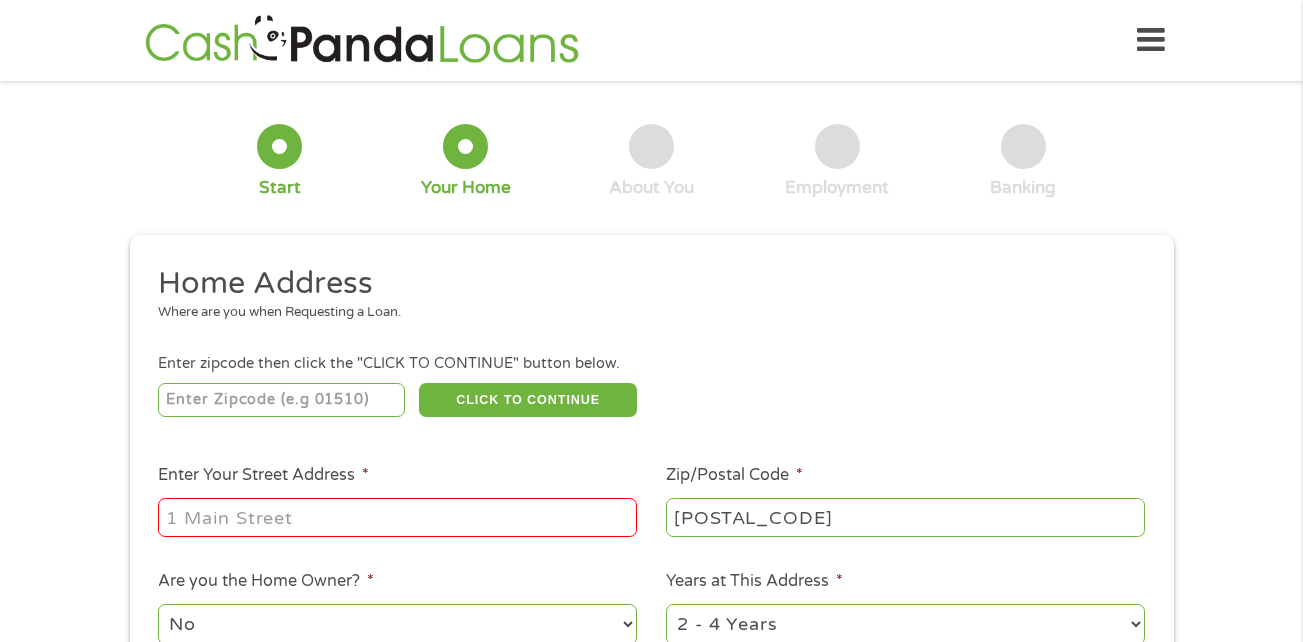 click on "Enter Your Street Address *" at bounding box center (397, 517) 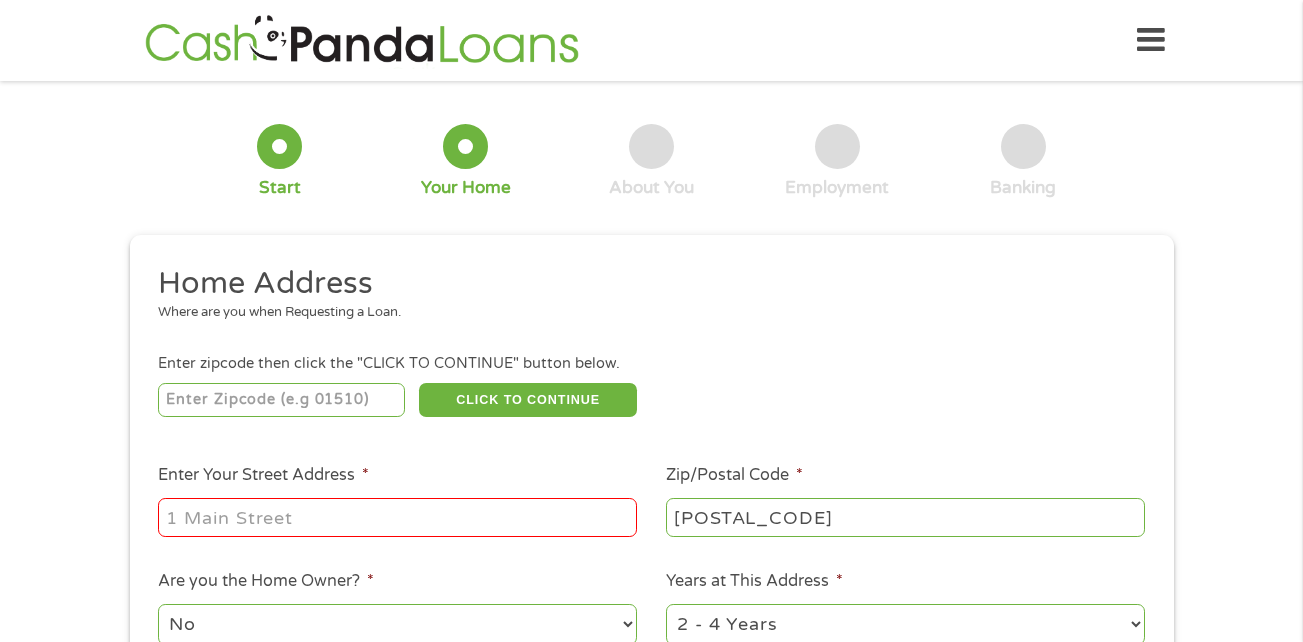 type on "[NUMBER] [STREET]" 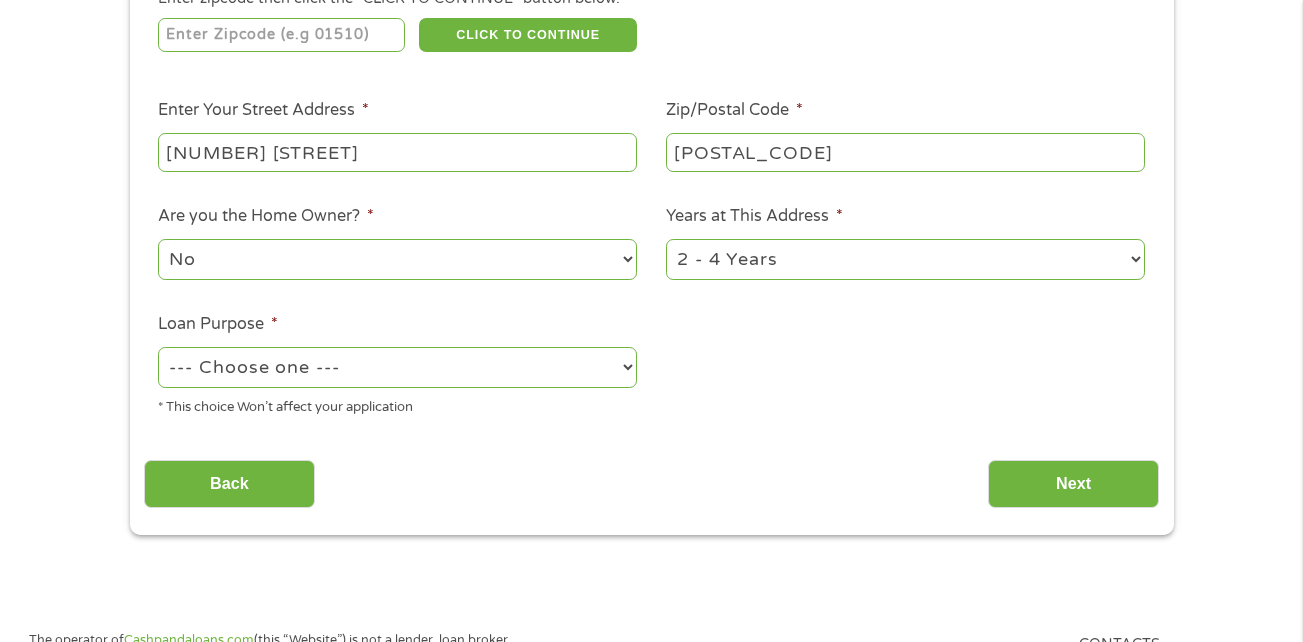 scroll, scrollTop: 383, scrollLeft: 0, axis: vertical 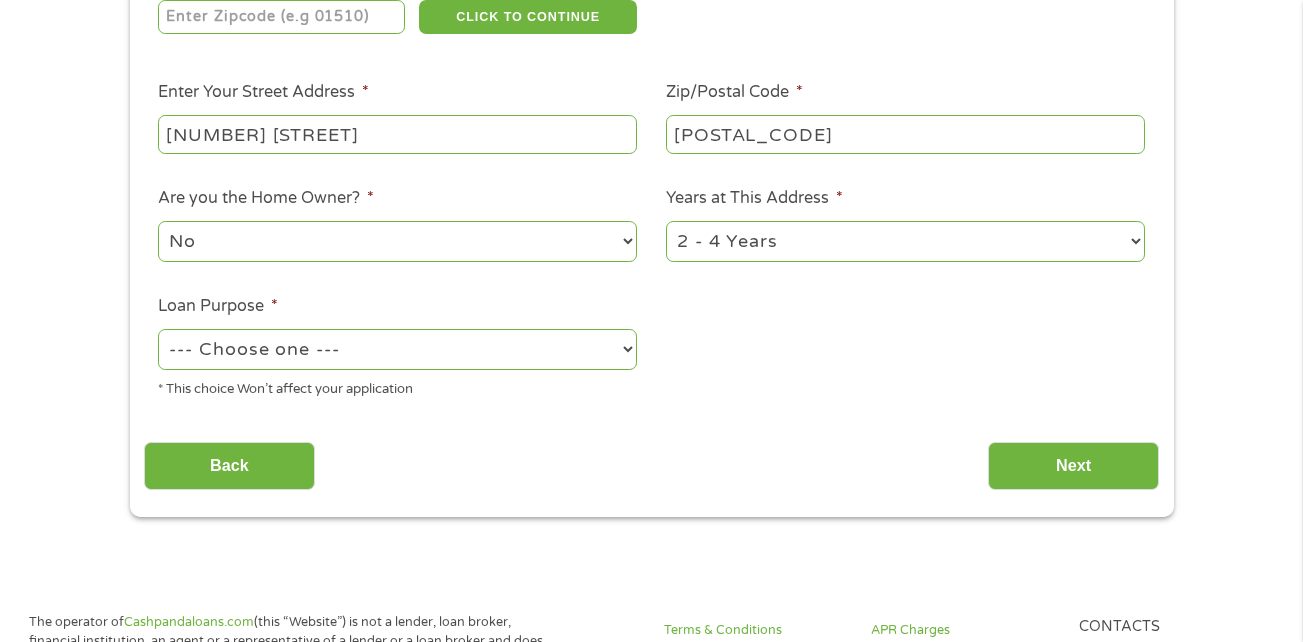 click on "Home Address Where are you when Requesting a Loan.
Enter zipcode then click the "CLICK TO CONTINUE" button below.
[POSTAL_CODE]
CLICK TO CONTINUE
Please recheck your Zipcode, it seems to be Incorrect Enter Your Street Address * [NUMBER] [STREET] Zip/Postal Code * [POSTAL_CODE] This field is hidden when viewing the form City * [CITY] This field is hidden when viewing the form State * Alabama Alaska Arizona Arkansas California Colorado Connecticut Delaware Florida Georgia Hawaii Idaho Illinois Indiana Iowa Kansas Kentucky Louisiana Maine Maryland Massachusetts Michigan Minnesota Mississippi Missouri Montana Nebraska Nevada New Hampshire New Jersey New Mexico North Carolina North Dakota Ohio Oklahoma Oregon Pennsylvania Rhode Island South Carolina South Dakota Tennessee Texas Utah Vermont Virginia Washington West Virginia Wisconsin Wyoming Are you the Home Owner? * No Yes Years at This Address * 1 Year or less 1 - 2 Years 2 - 4 Years Over 4 Years Loan Purpose * --- Choose one --- Pay Bills Debt Consolidation" at bounding box center [651, 148] 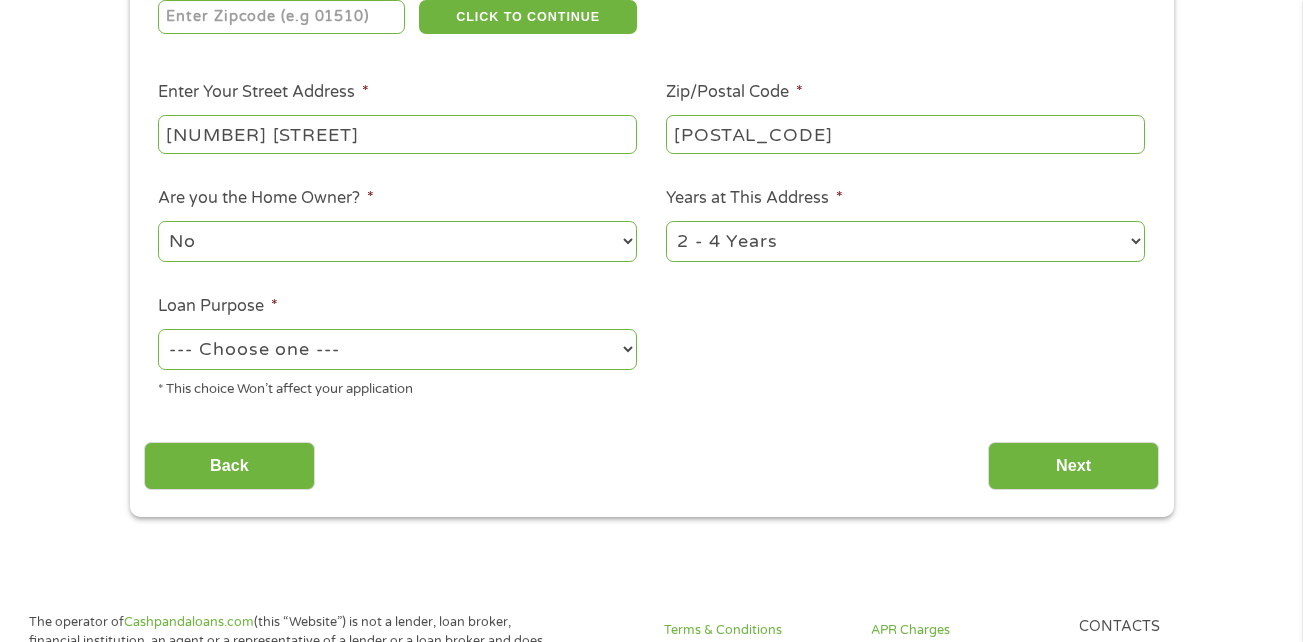 click on "--- Choose one --- Pay Bills Debt Consolidation Home Improvement Major Purchase Car Loan Short Term Cash Medical Expenses Other" at bounding box center (397, 349) 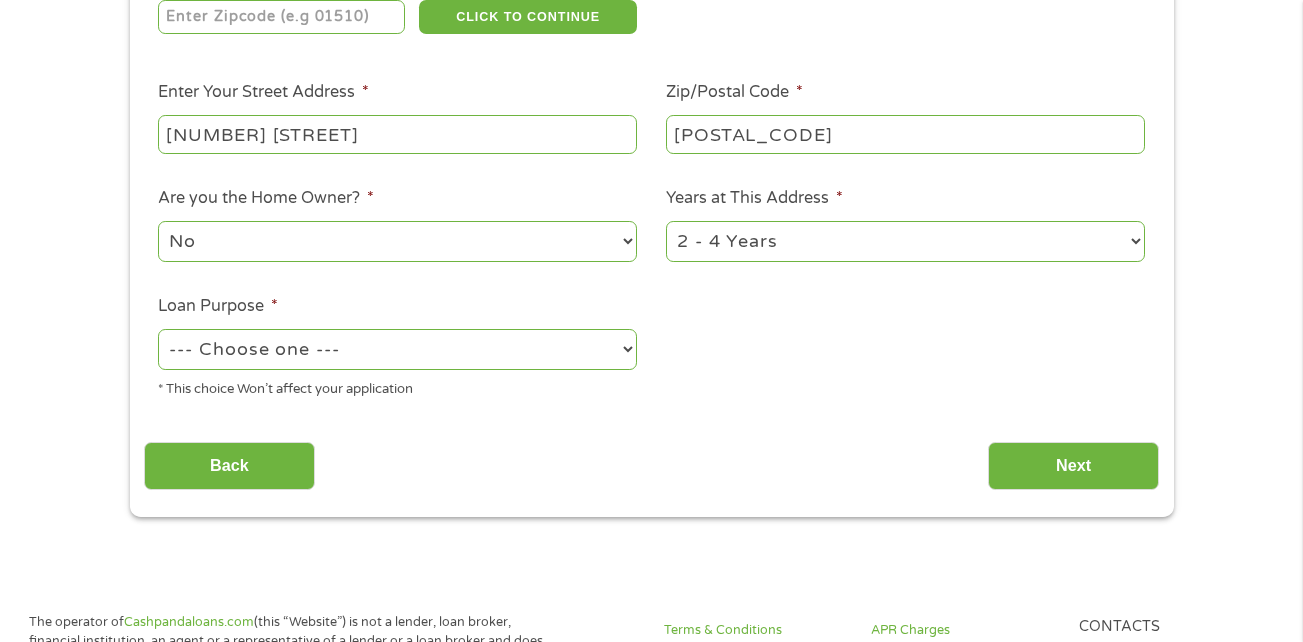 select on "paybills" 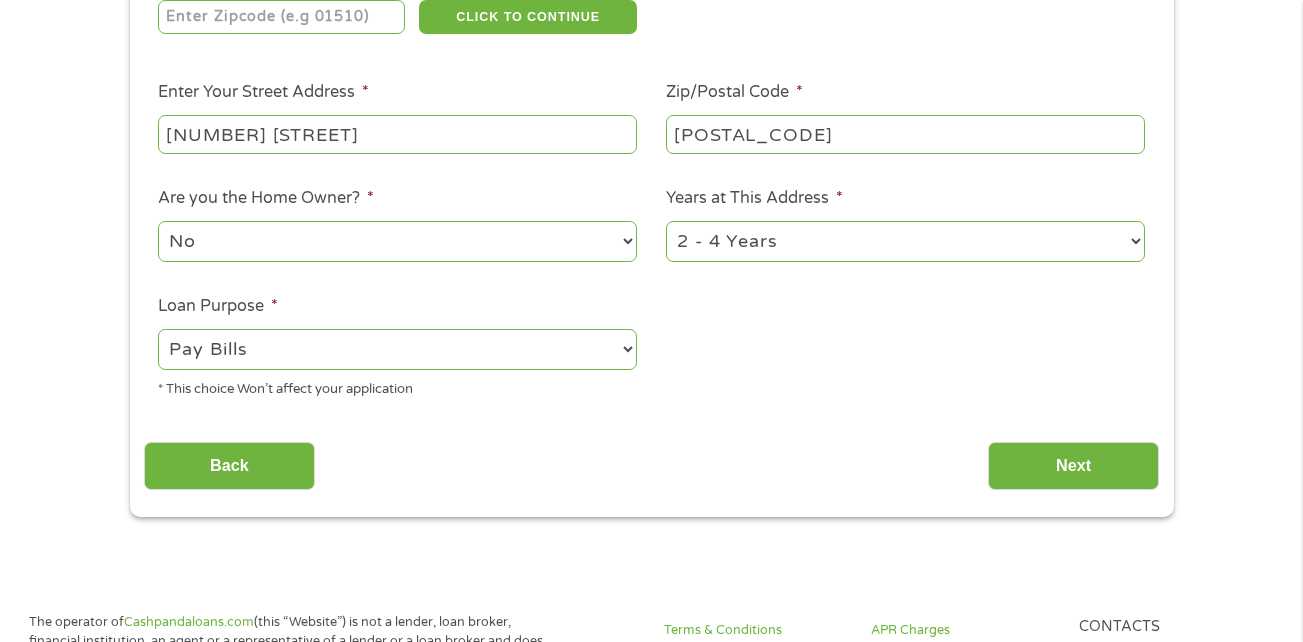 click on "--- Choose one --- Pay Bills Debt Consolidation Home Improvement Major Purchase Car Loan Short Term Cash Medical Expenses Other" at bounding box center [397, 349] 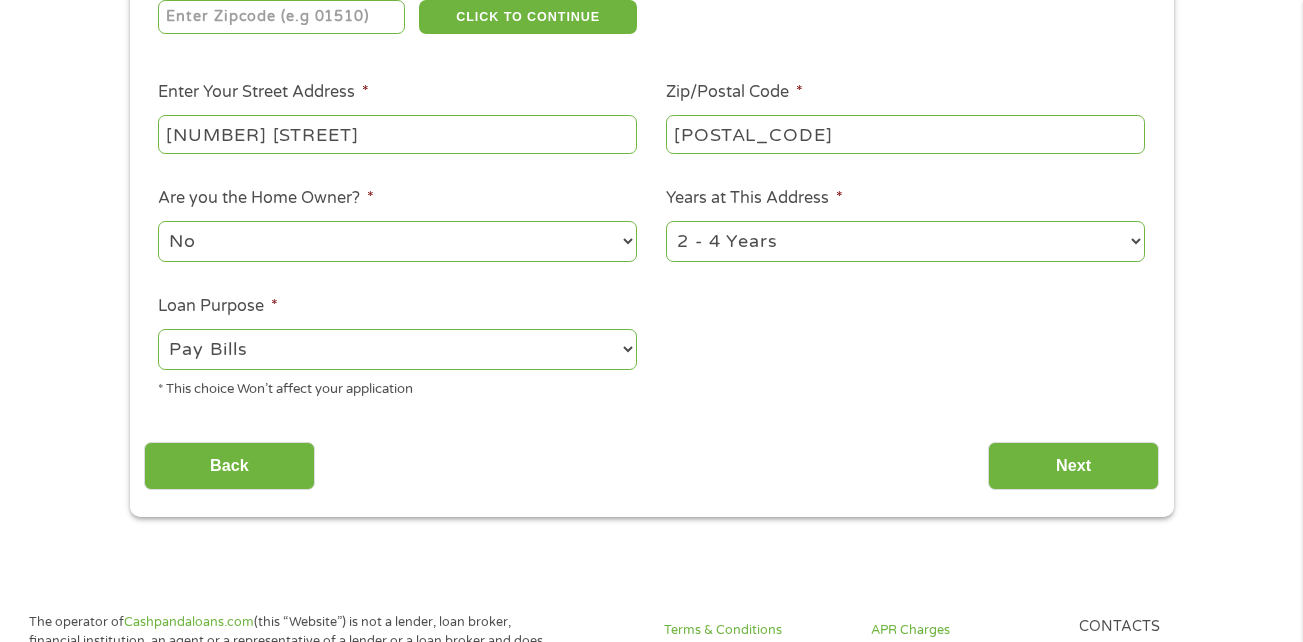 click on "1 Year or less 1 - 2 Years 2 - 4 Years Over 4 Years" at bounding box center [905, 241] 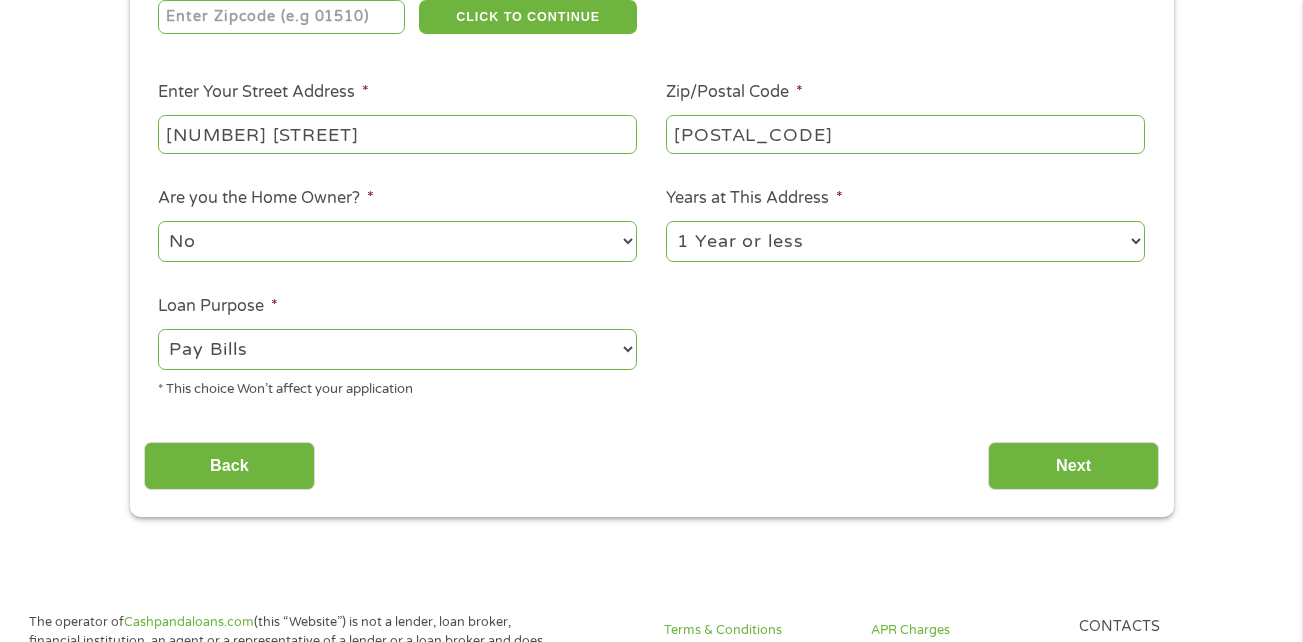 click on "1 Year or less 1 - 2 Years 2 - 4 Years Over 4 Years" at bounding box center [905, 241] 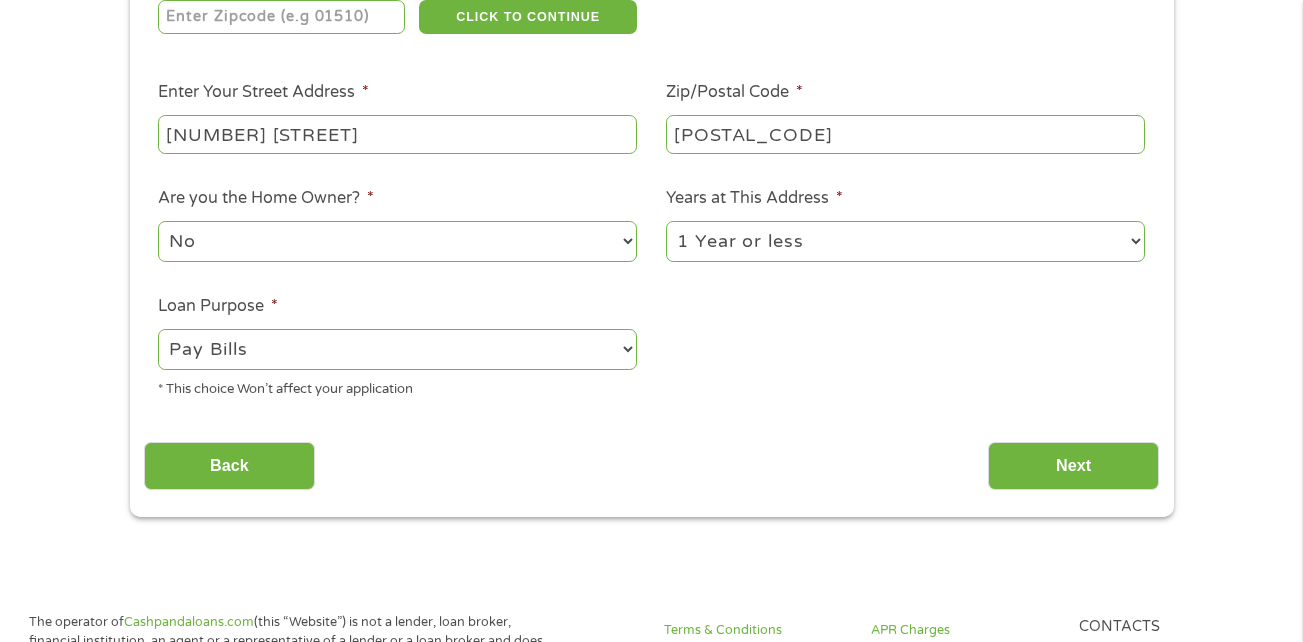 select on "24months" 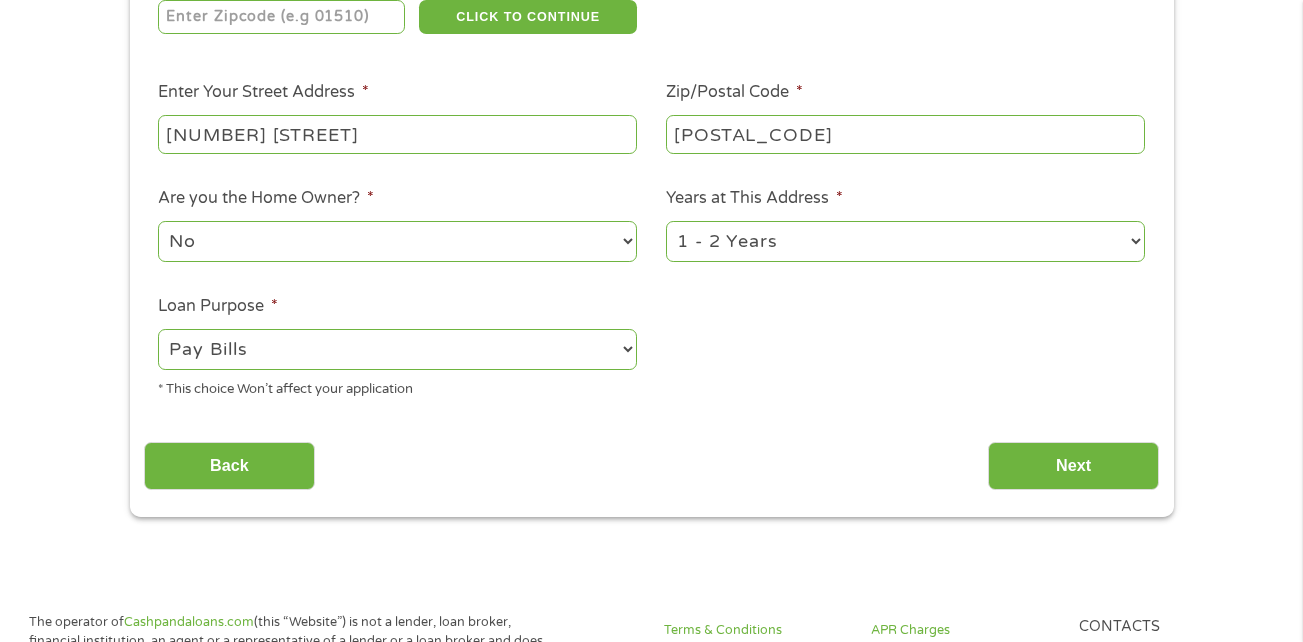click on "1 Year or less 1 - 2 Years 2 - 4 Years Over 4 Years" at bounding box center [905, 241] 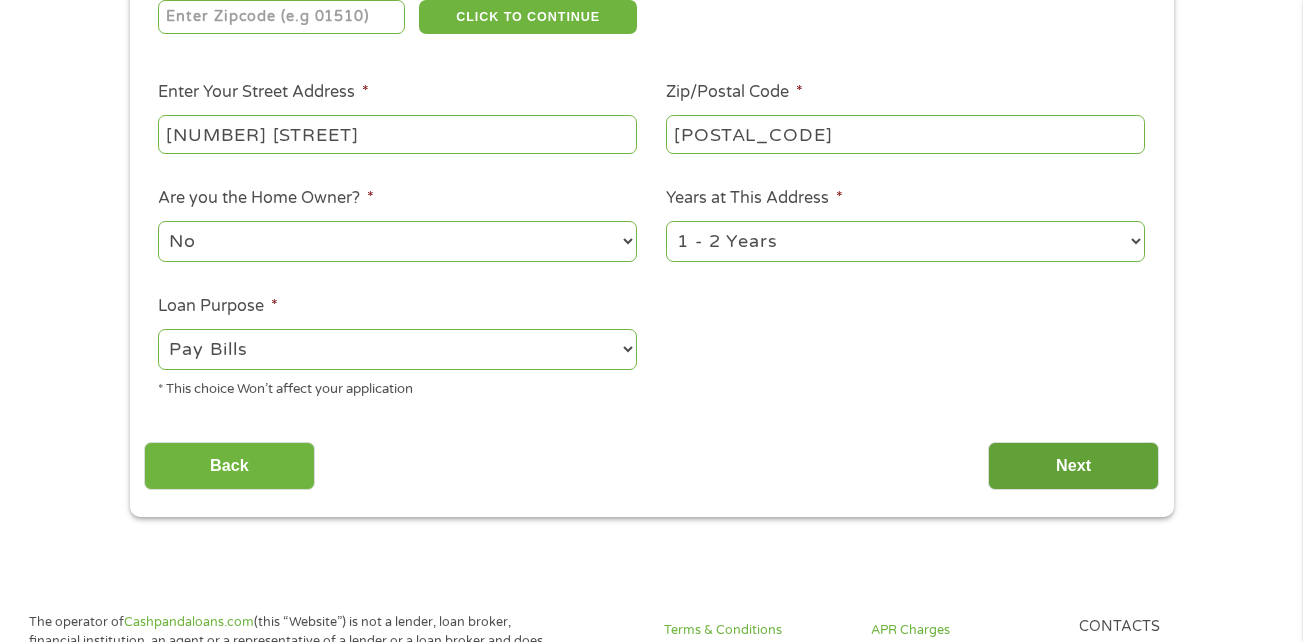click on "Next" at bounding box center [1073, 466] 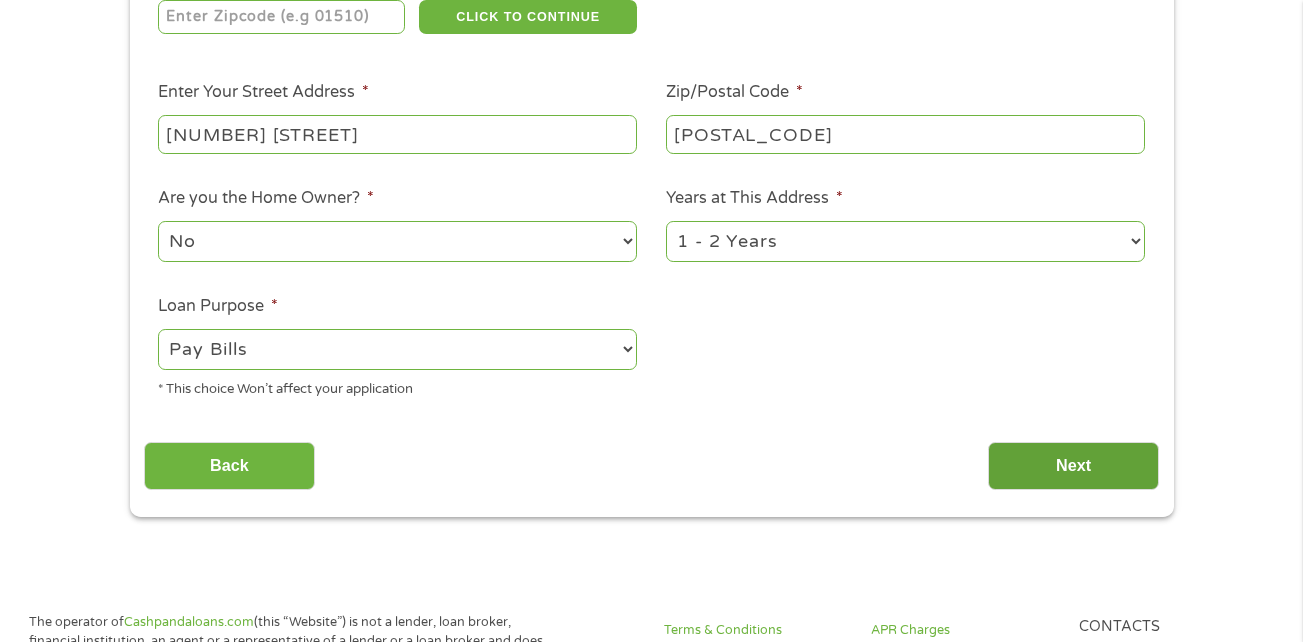 scroll, scrollTop: 8, scrollLeft: 8, axis: both 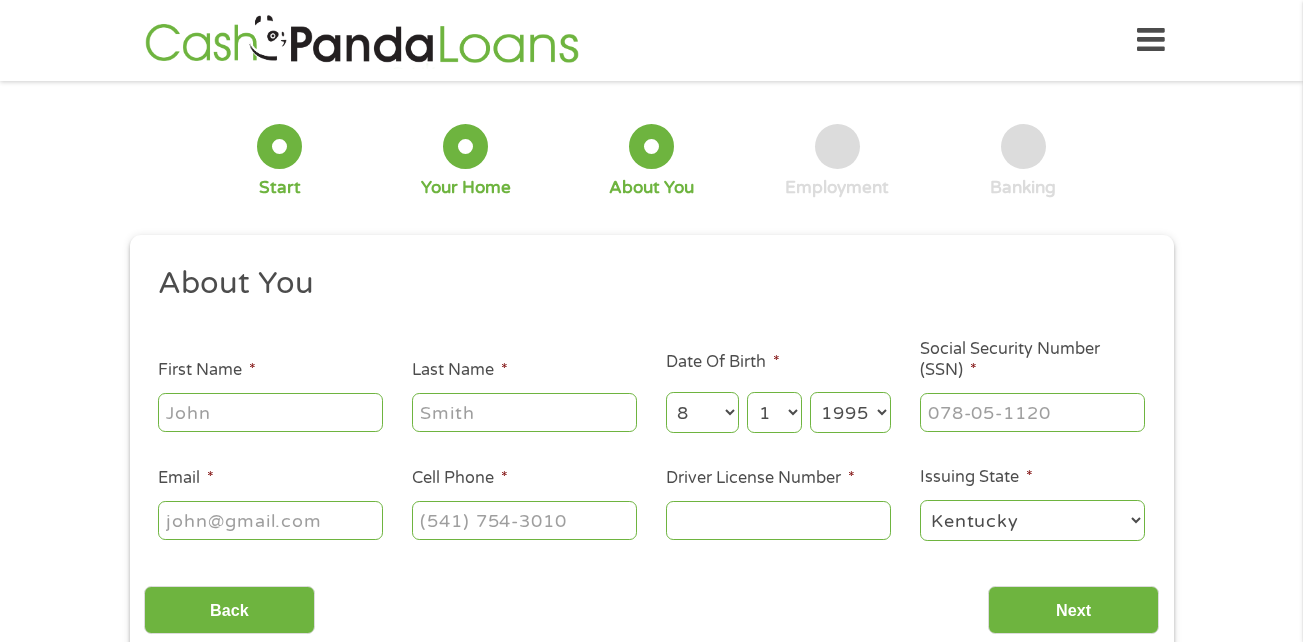 click on "First Name *" at bounding box center [270, 412] 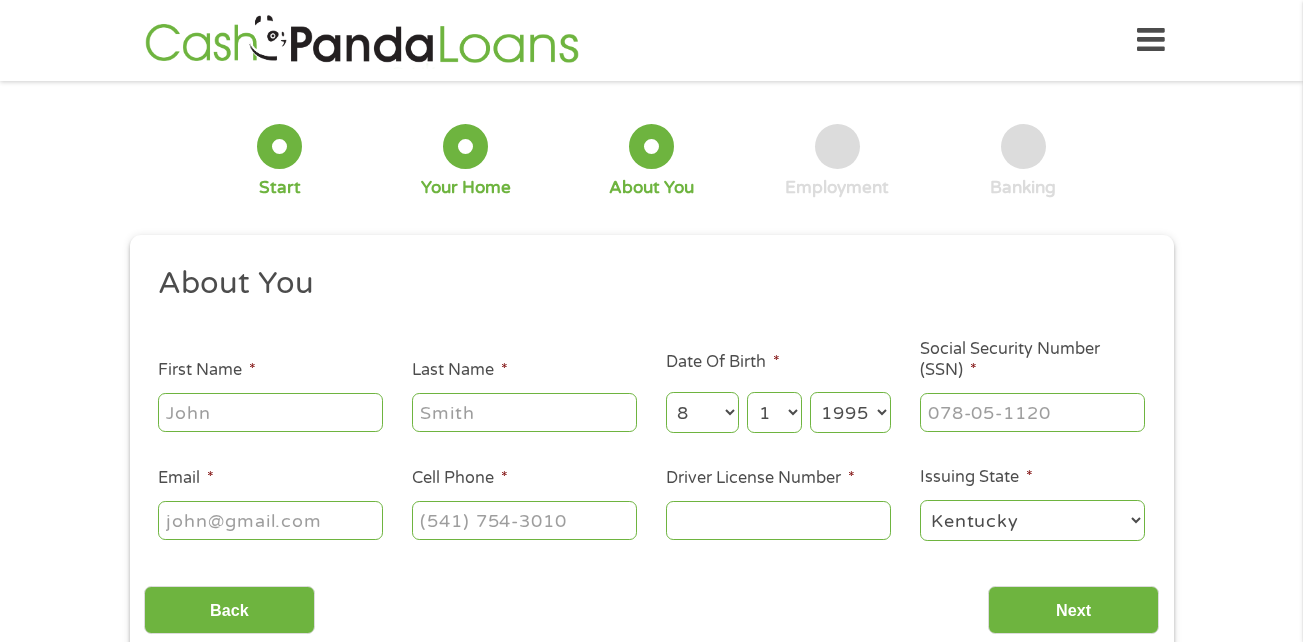 type on "[FIRST]" 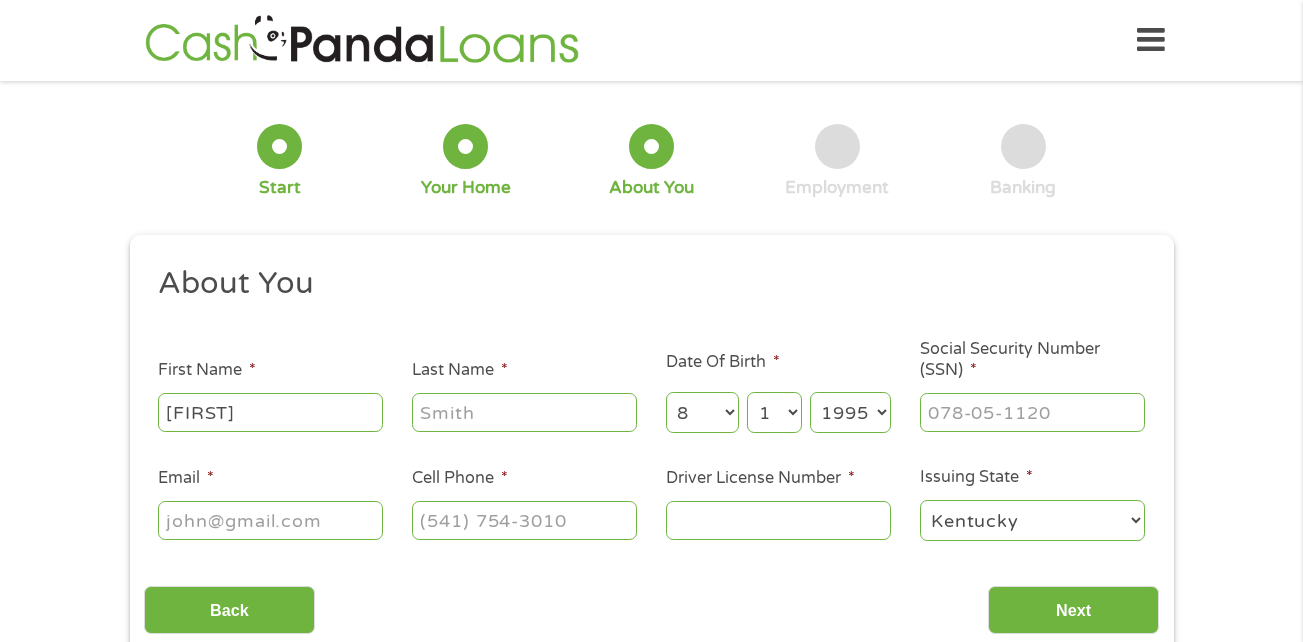 type on "[WORD]" 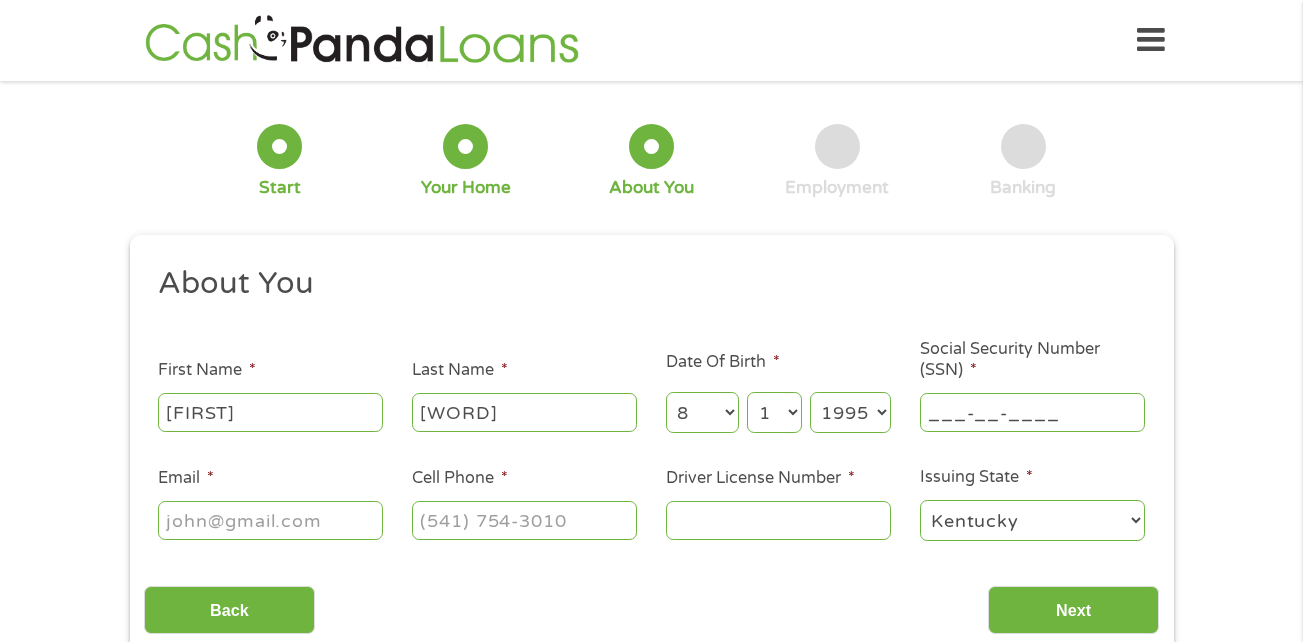 click on "___-__-____" at bounding box center [1032, 412] 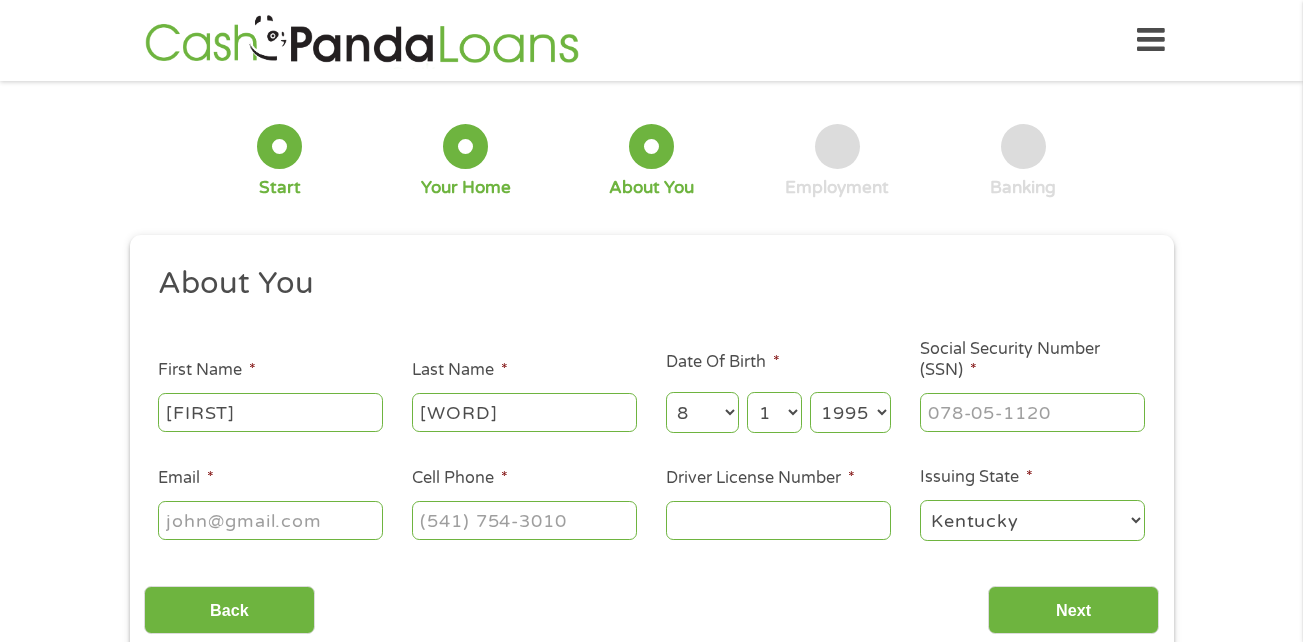 click on "[FIRST]" at bounding box center (270, 412) 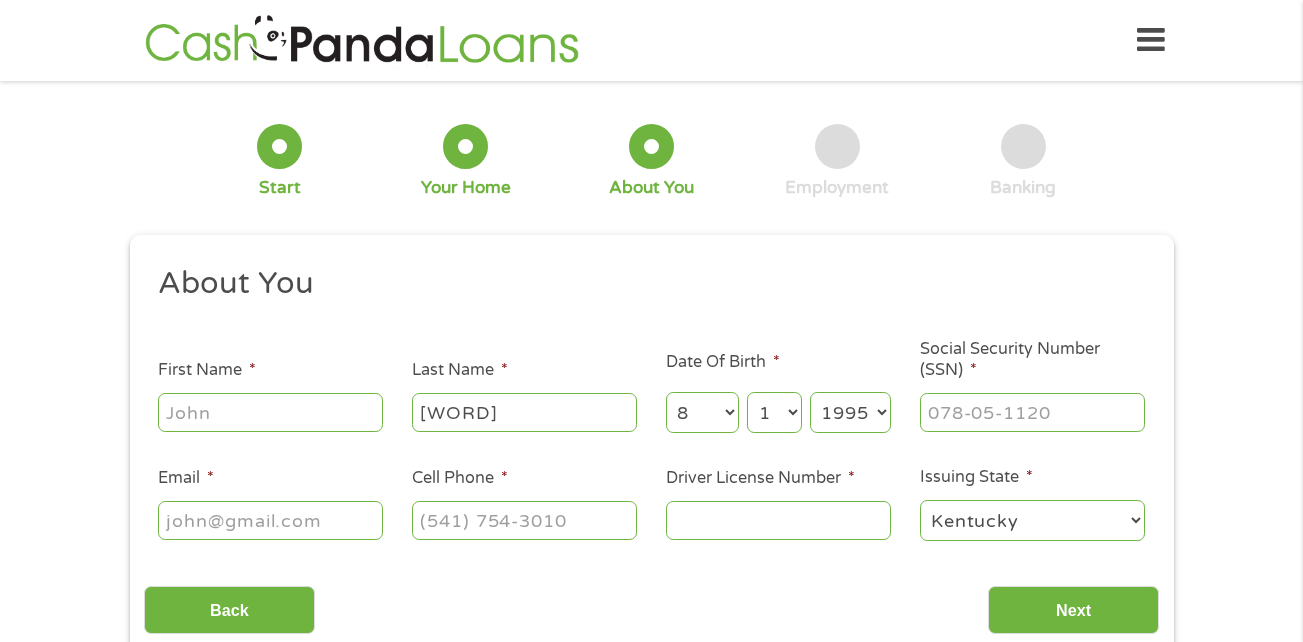 click on "First Name *" at bounding box center (270, 412) 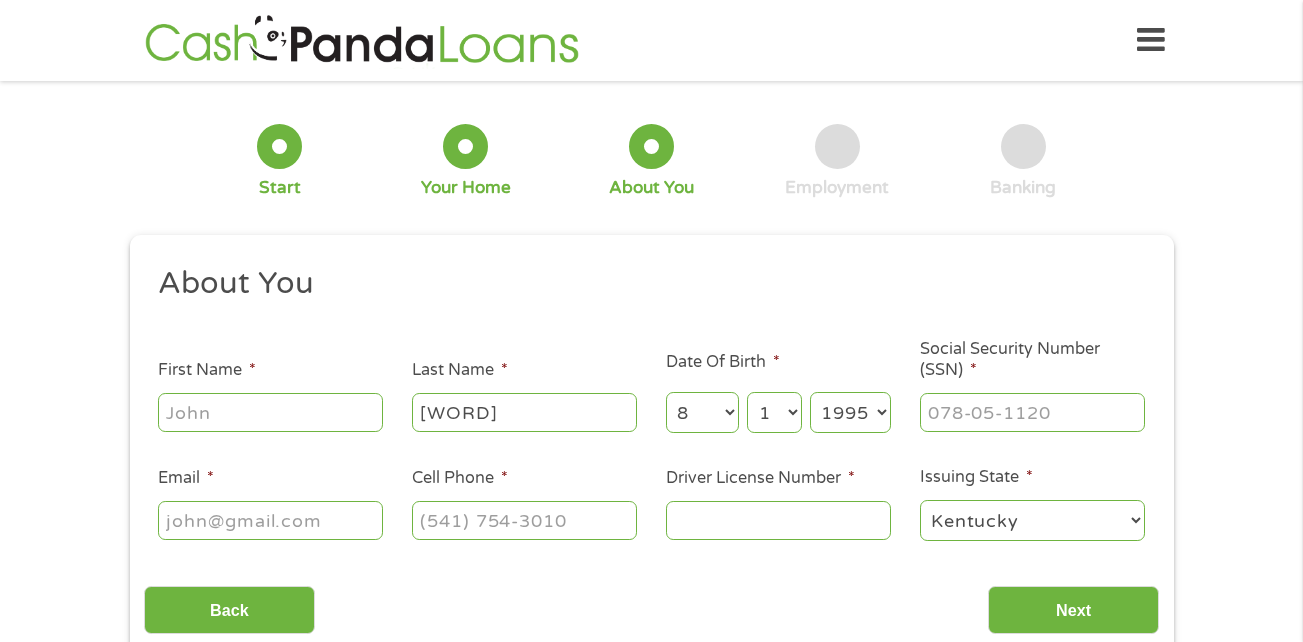 type on "[FIRST]" 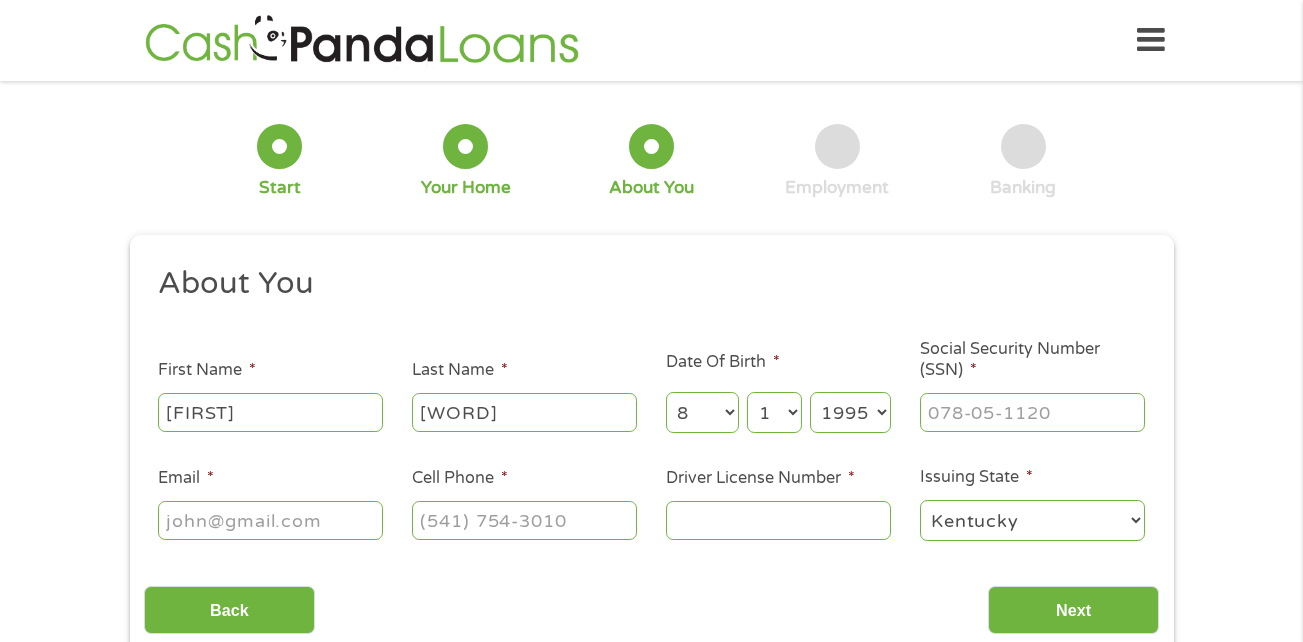 type on "[EMAIL]" 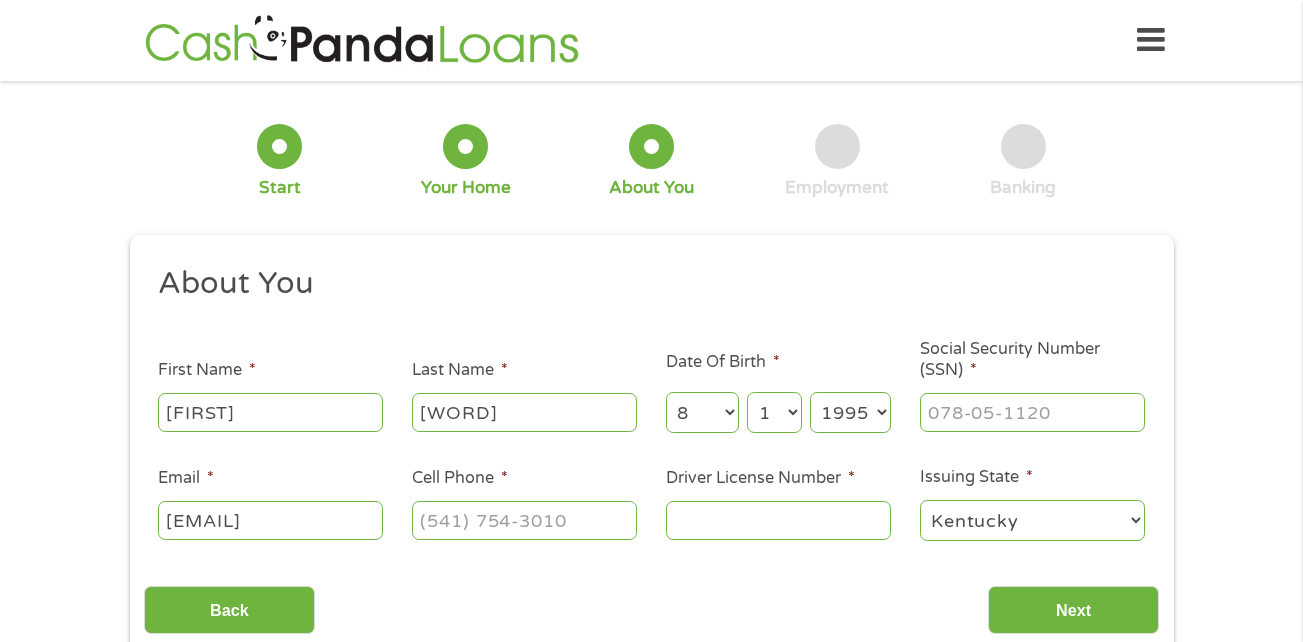 click on "[WORD]" at bounding box center [524, 412] 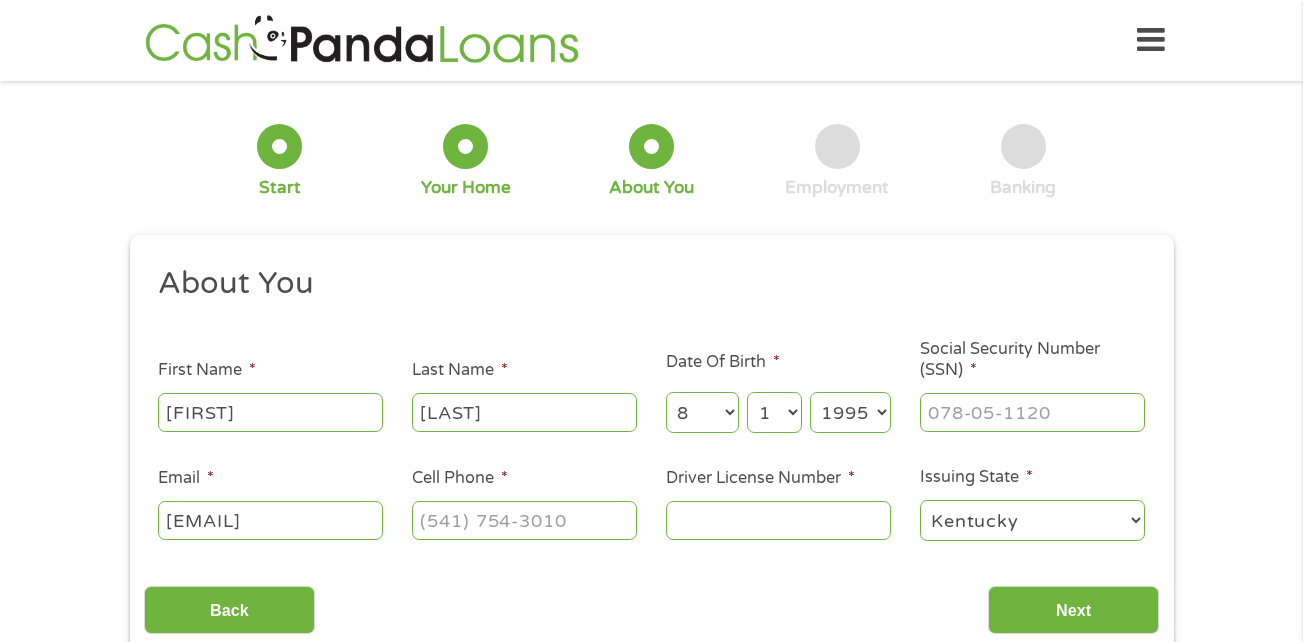 type on "[LAST]" 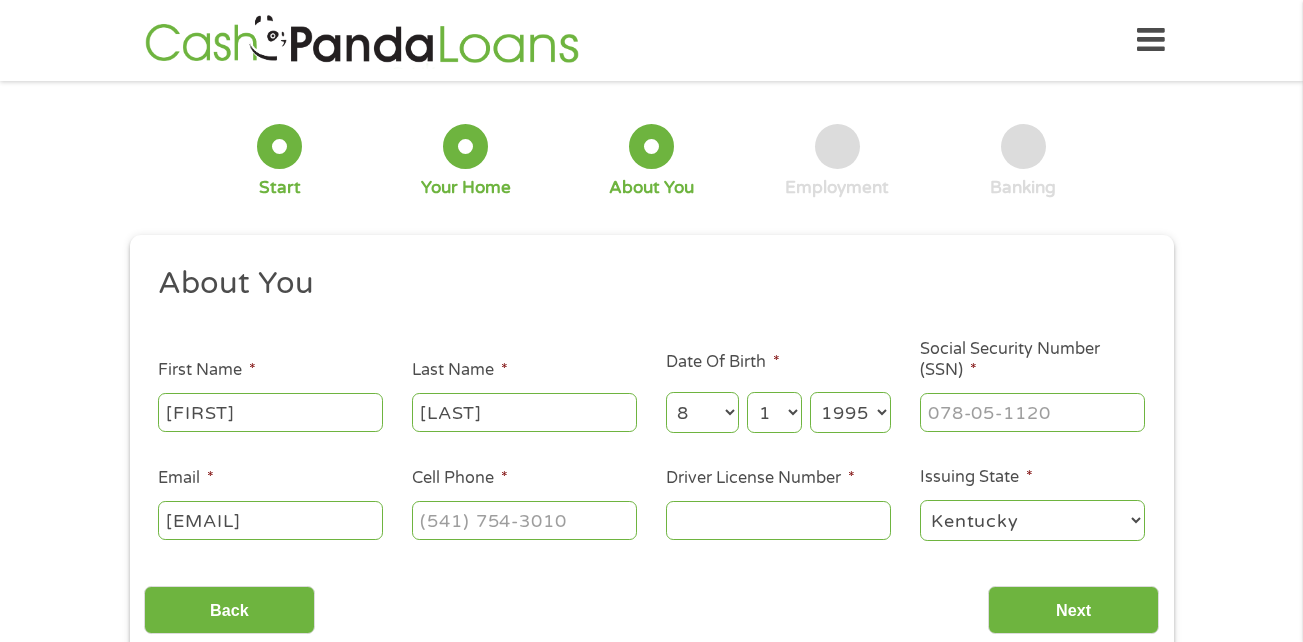 select on "10" 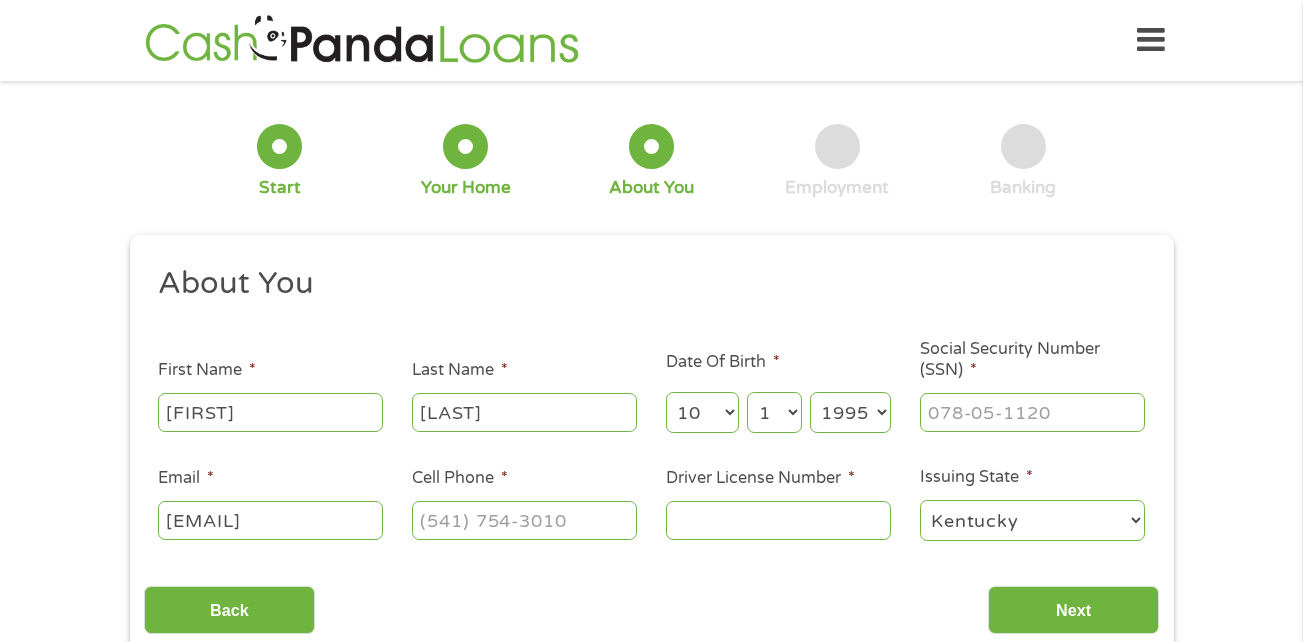 click on "Month 1 2 3 4 5 6 7 8 9 10 11 12" at bounding box center [702, 412] 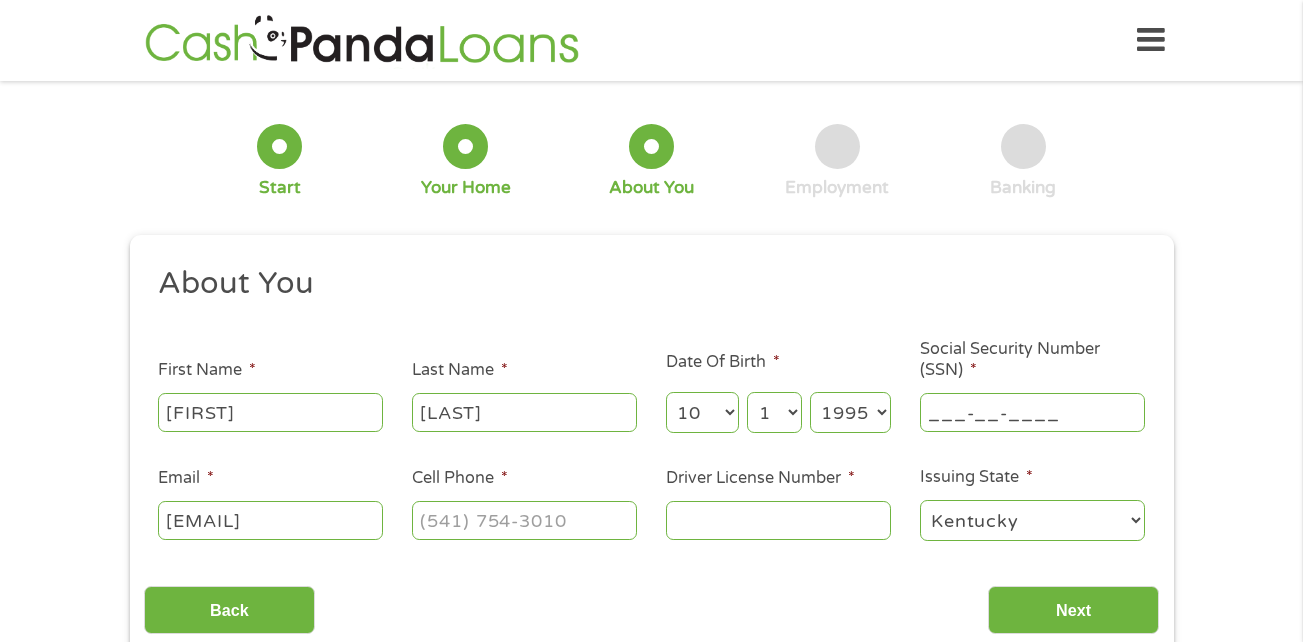 click on "___-__-____" at bounding box center [1032, 412] 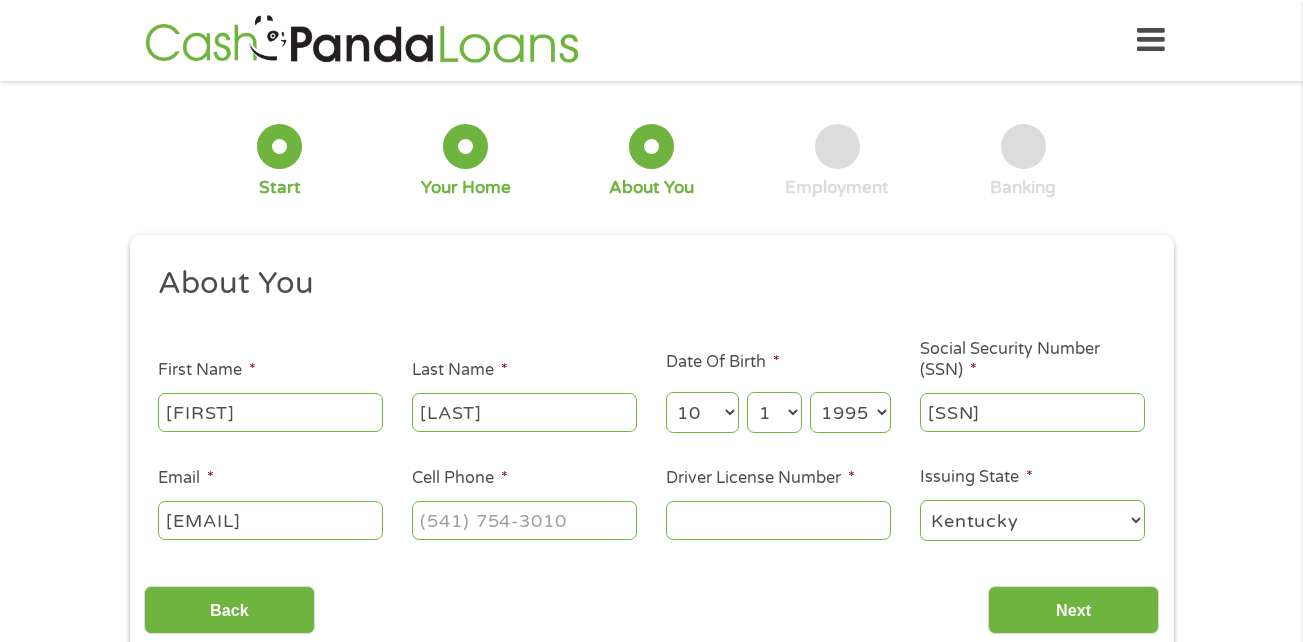 click on "Driver License Number *" at bounding box center (778, 520) 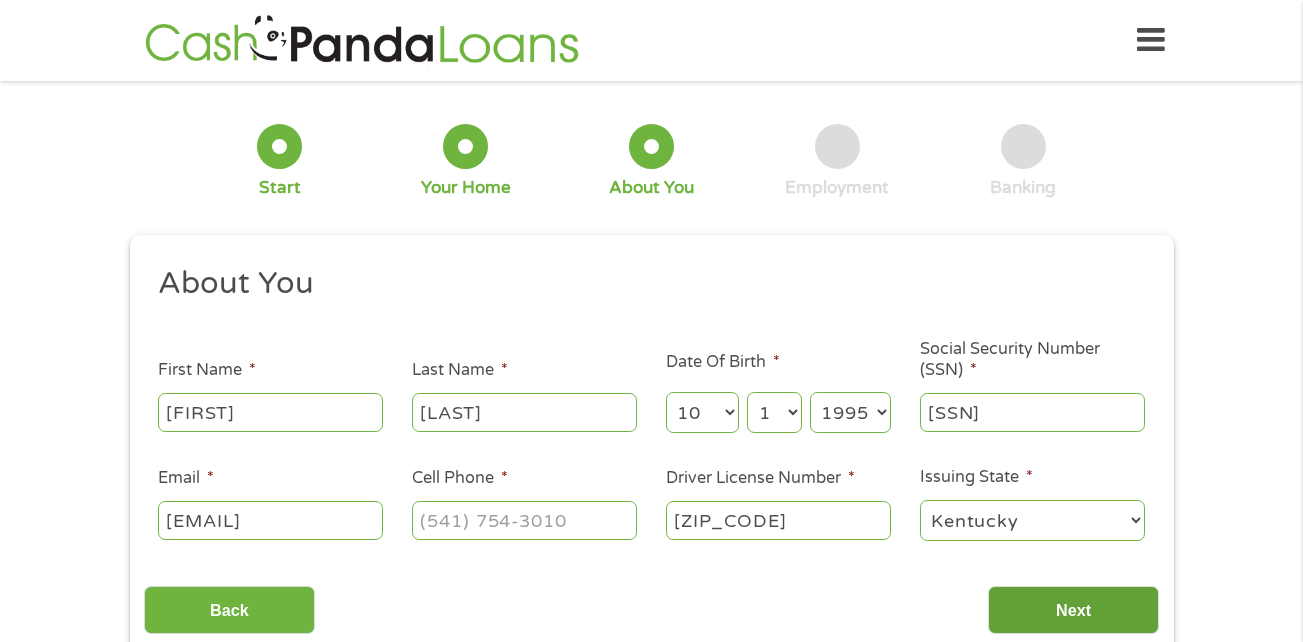 type on "[ZIP_CODE]" 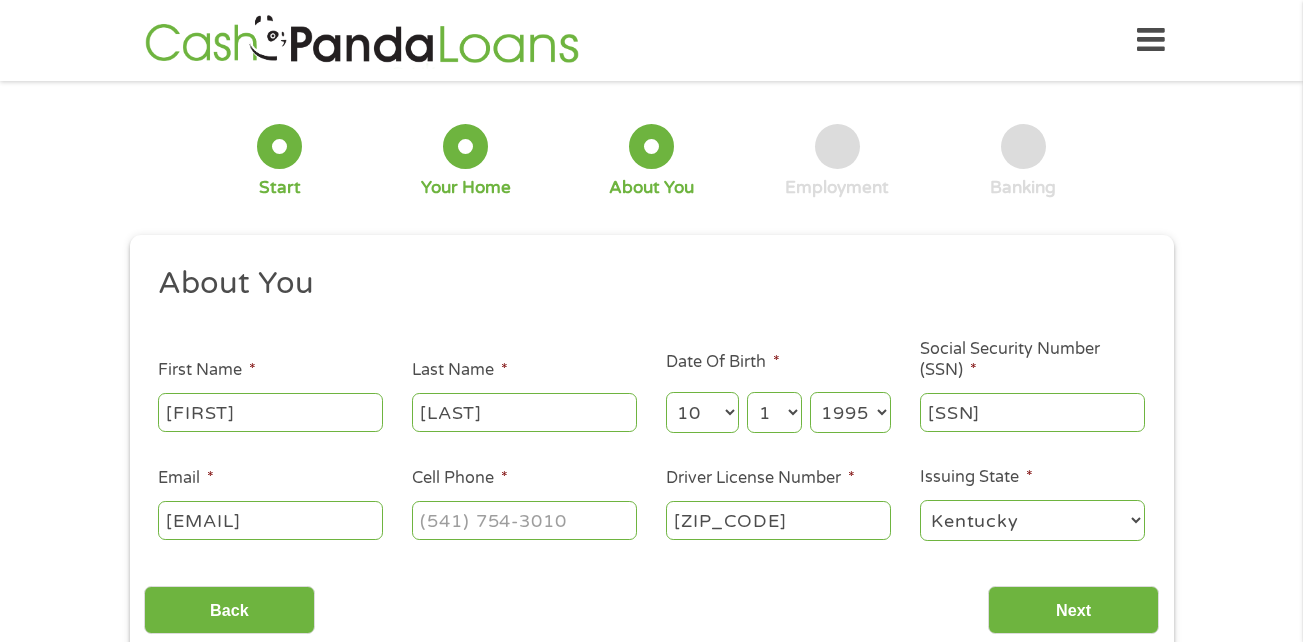 scroll, scrollTop: 82, scrollLeft: 0, axis: vertical 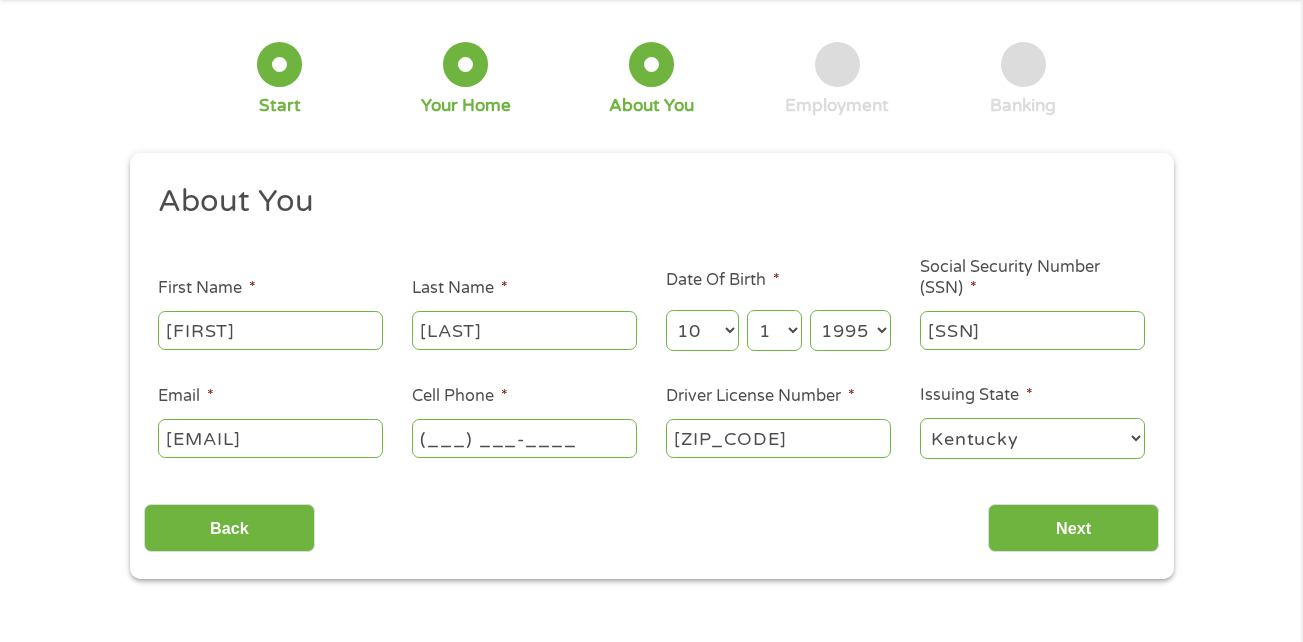 click on "(___) ___-____" at bounding box center (524, 438) 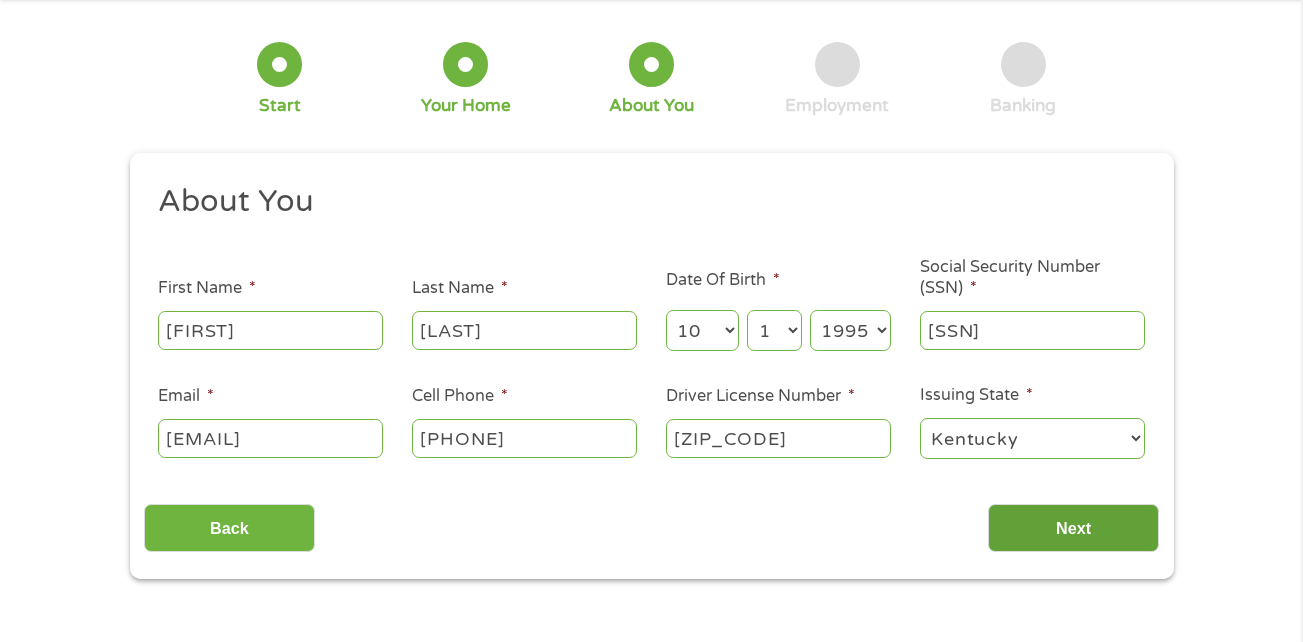 click on "Next" at bounding box center (1073, 528) 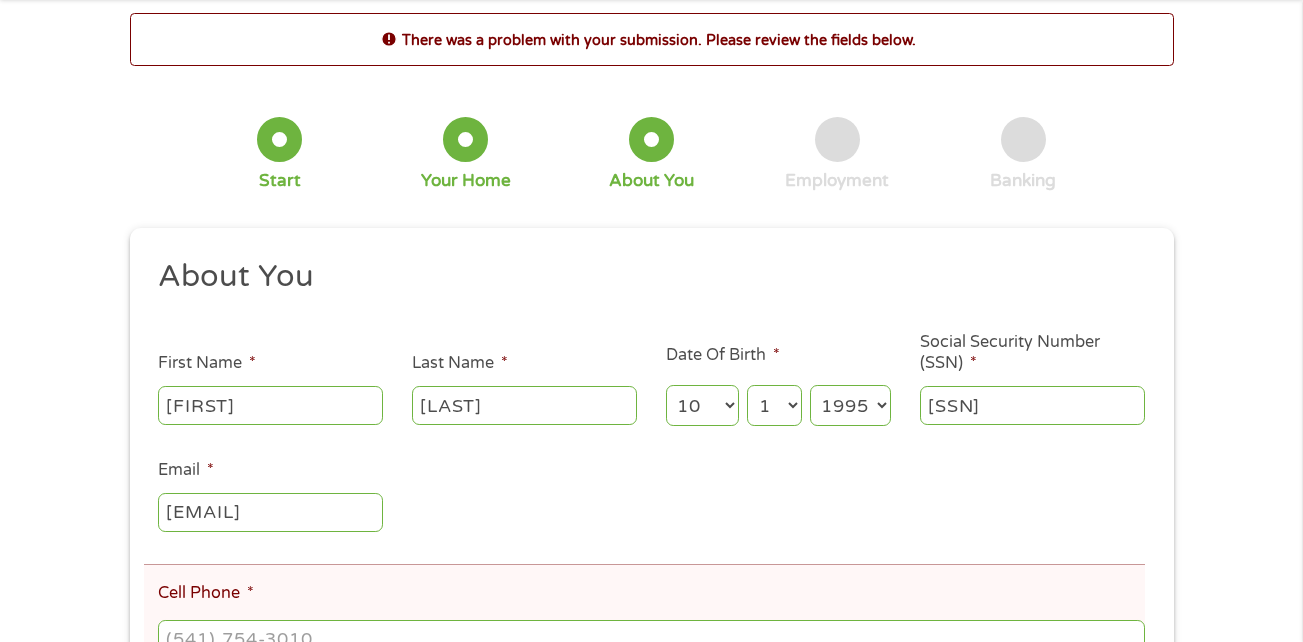 scroll, scrollTop: 0, scrollLeft: 0, axis: both 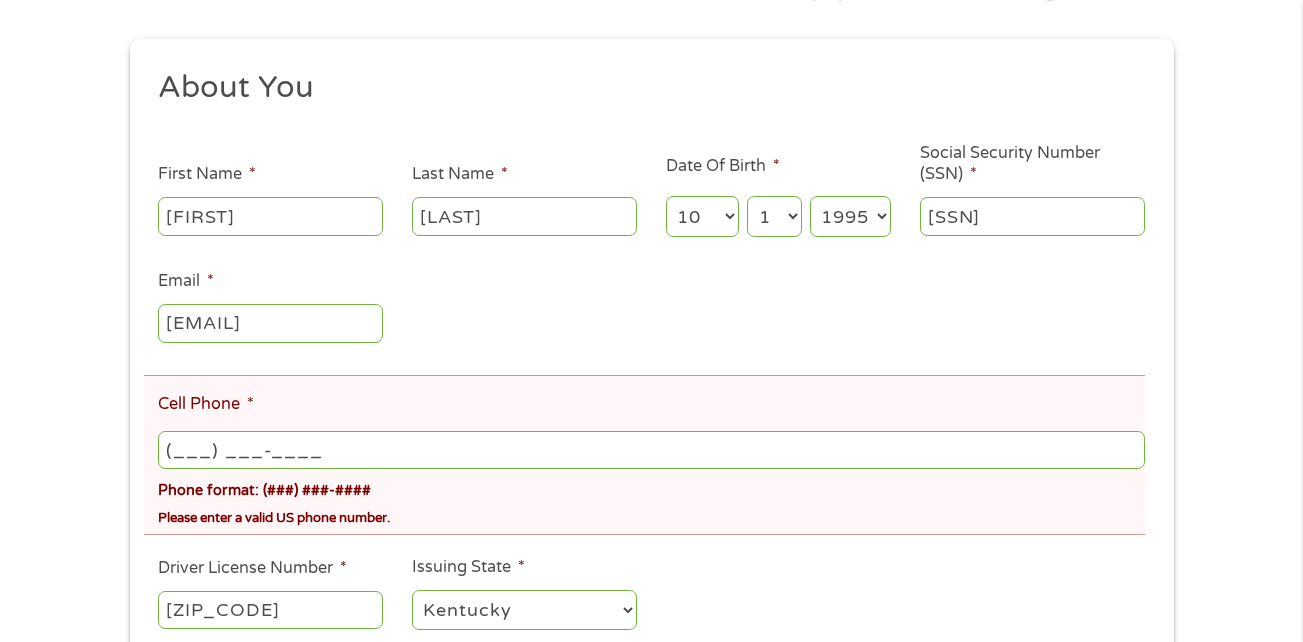 click on "(___) ___-____" at bounding box center [651, 450] 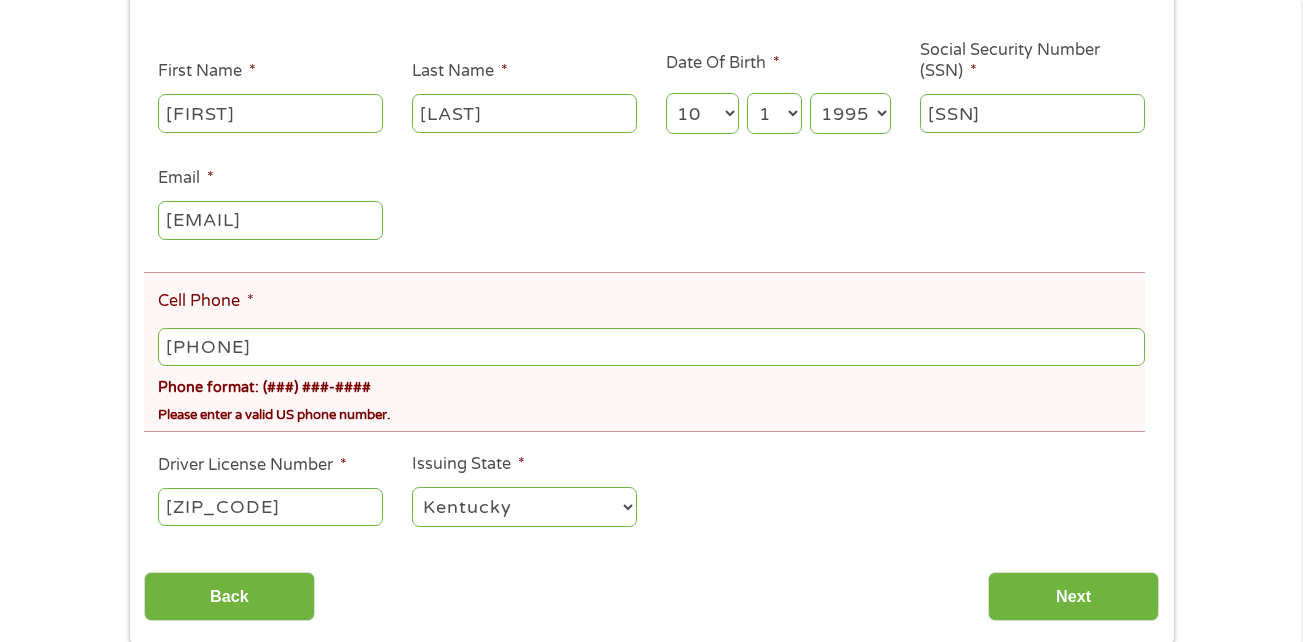 scroll, scrollTop: 376, scrollLeft: 0, axis: vertical 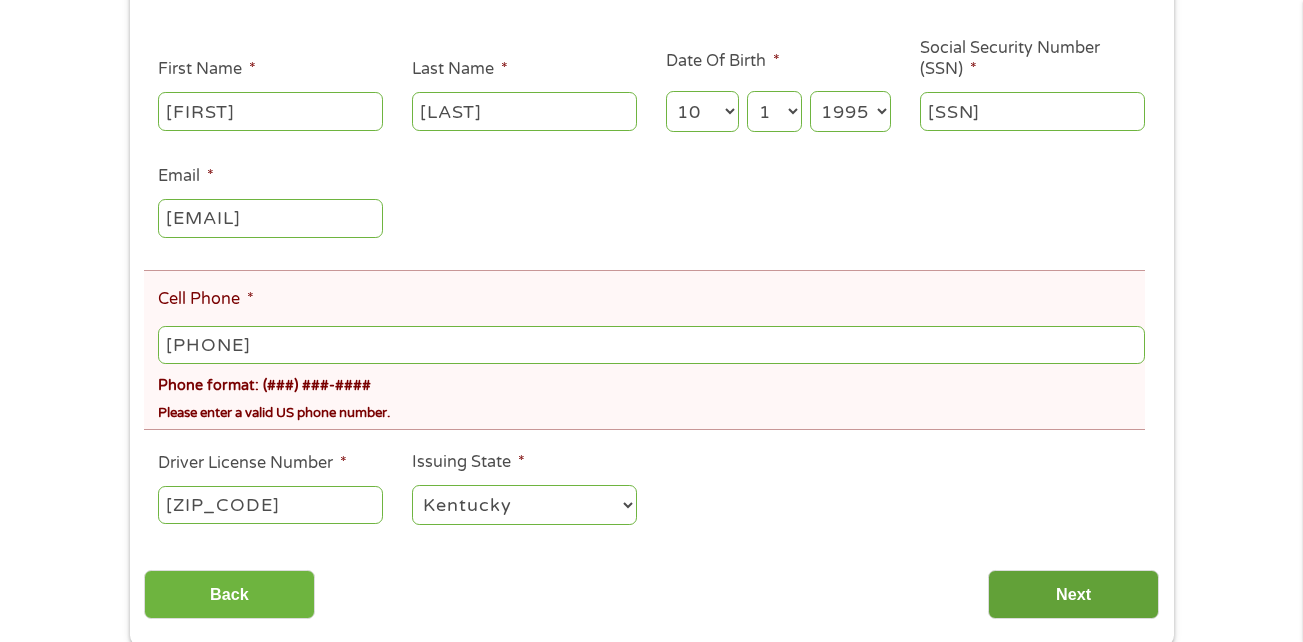 click on "Next" at bounding box center [1073, 594] 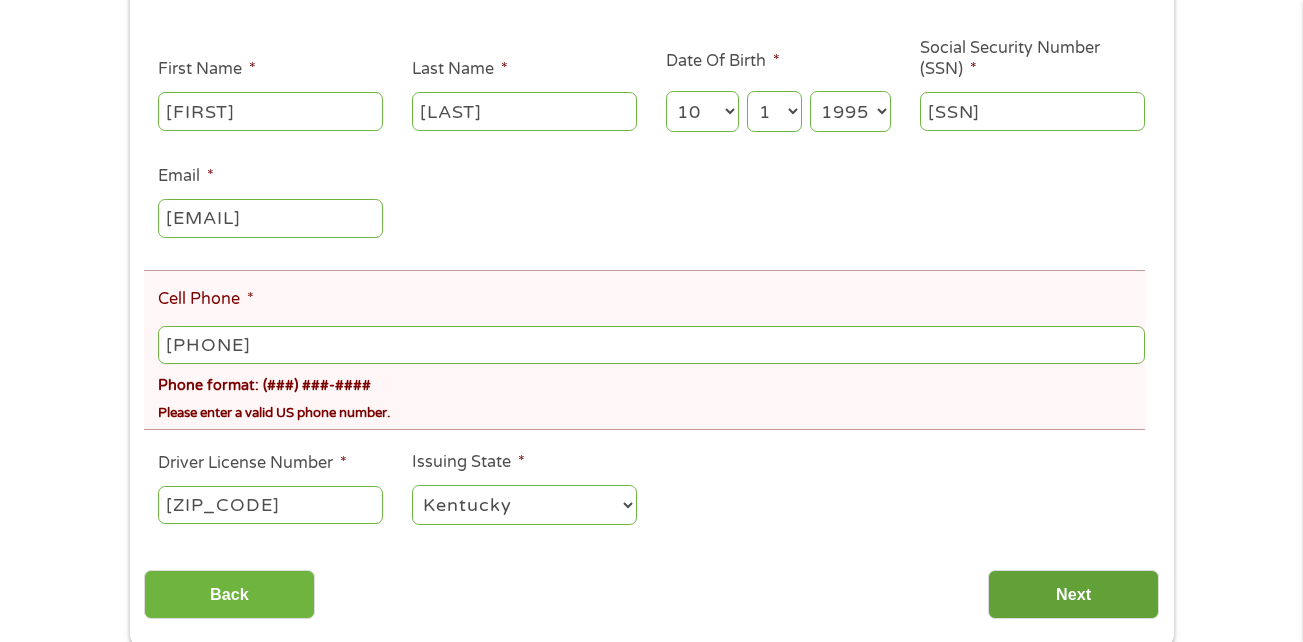 scroll, scrollTop: 8, scrollLeft: 8, axis: both 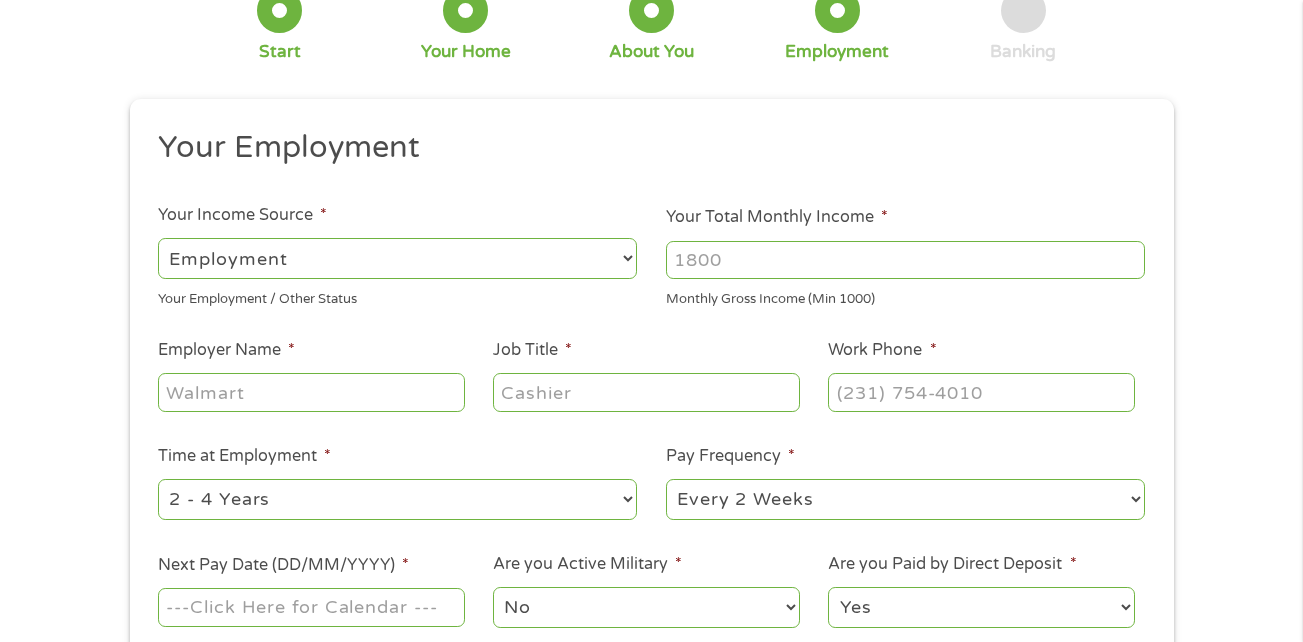 click on "--- Choose one --- Employment Self Employed Benefits" at bounding box center [397, 258] 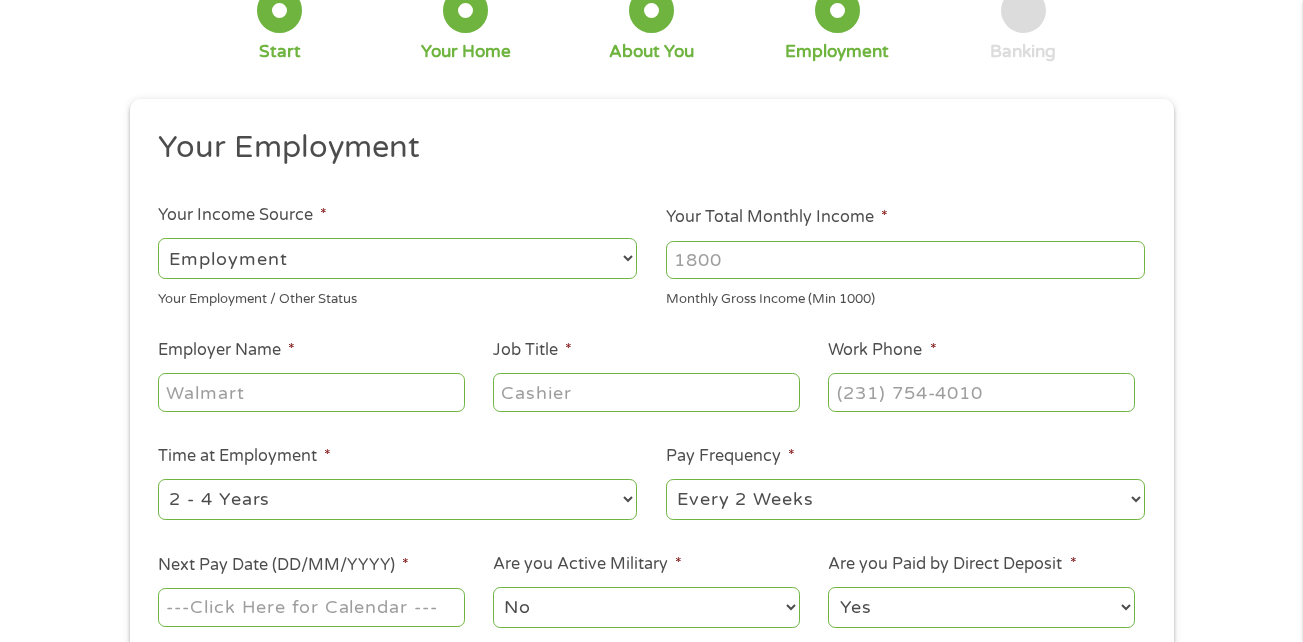 select on "selfEmployed" 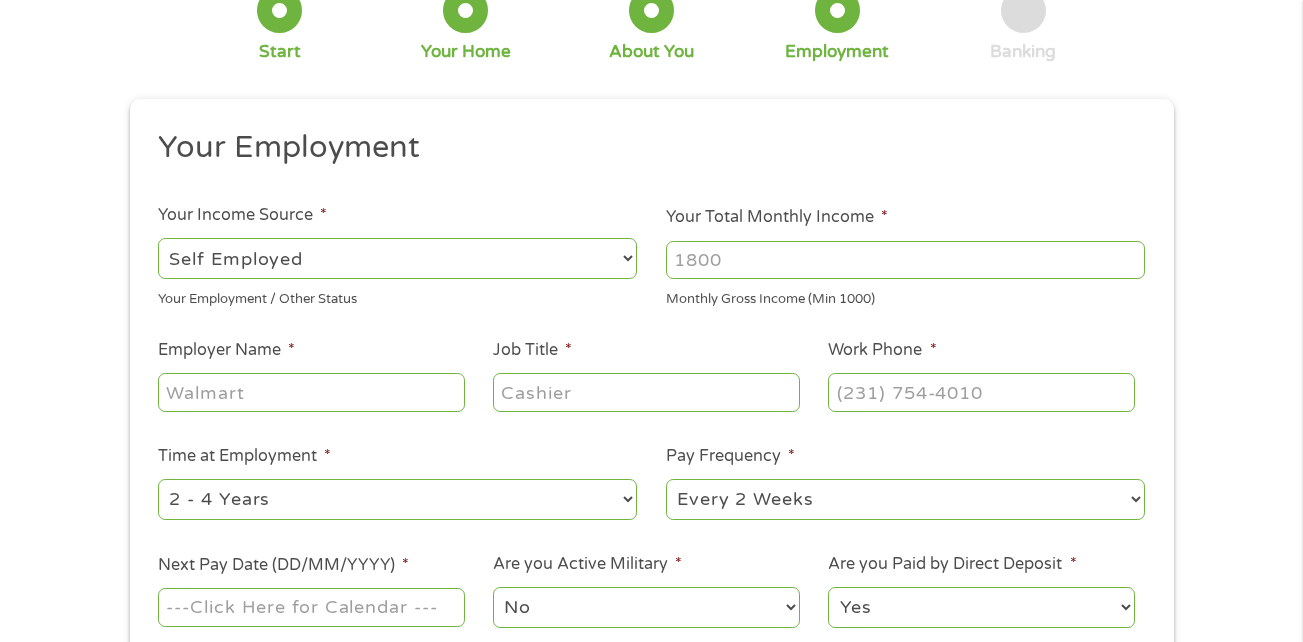 click on "--- Choose one --- Employment Self Employed Benefits" at bounding box center [397, 258] 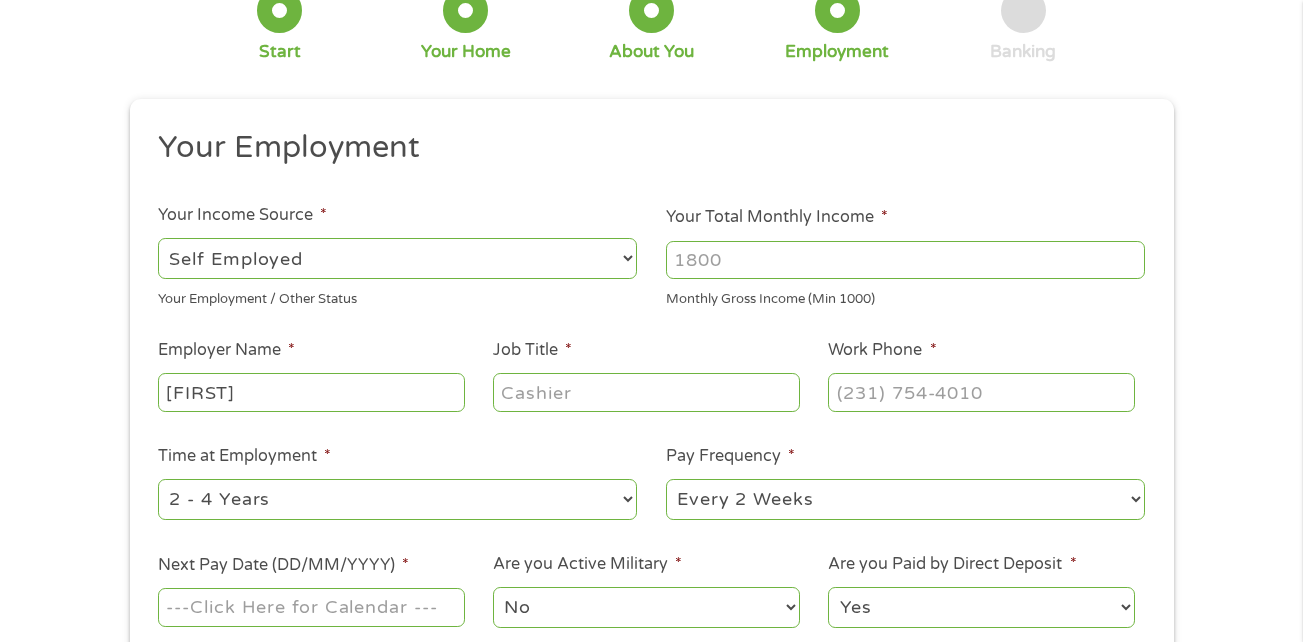 type on "[FIRST]" 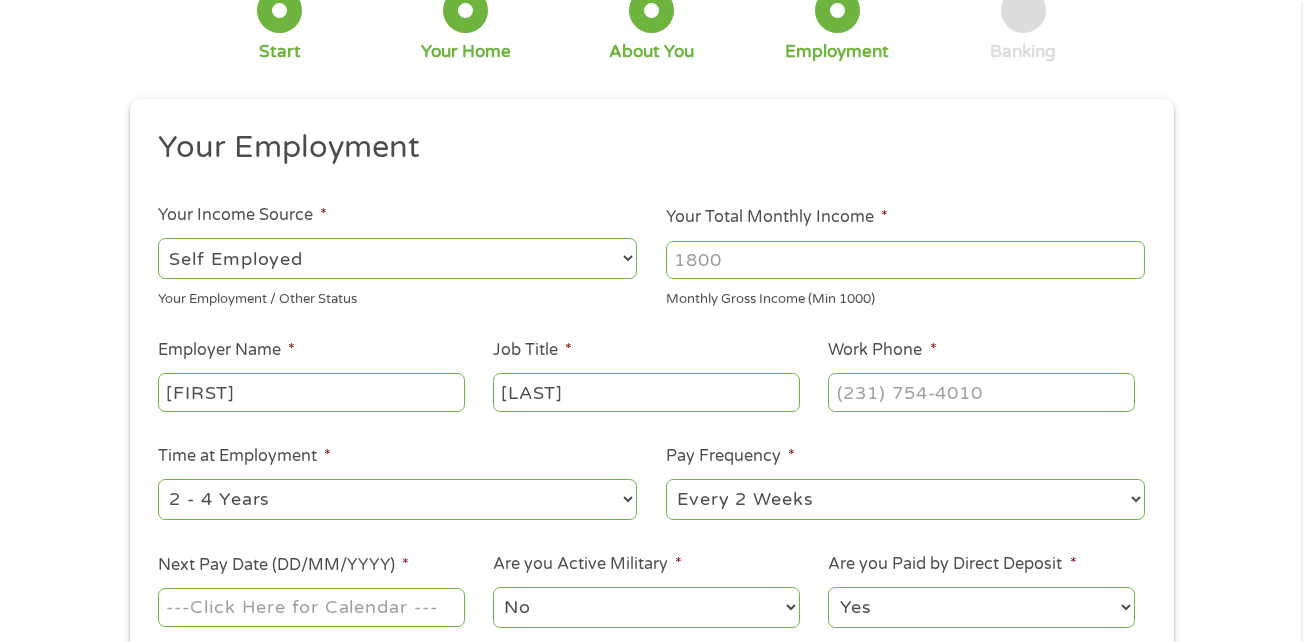 type on "[LAST]" 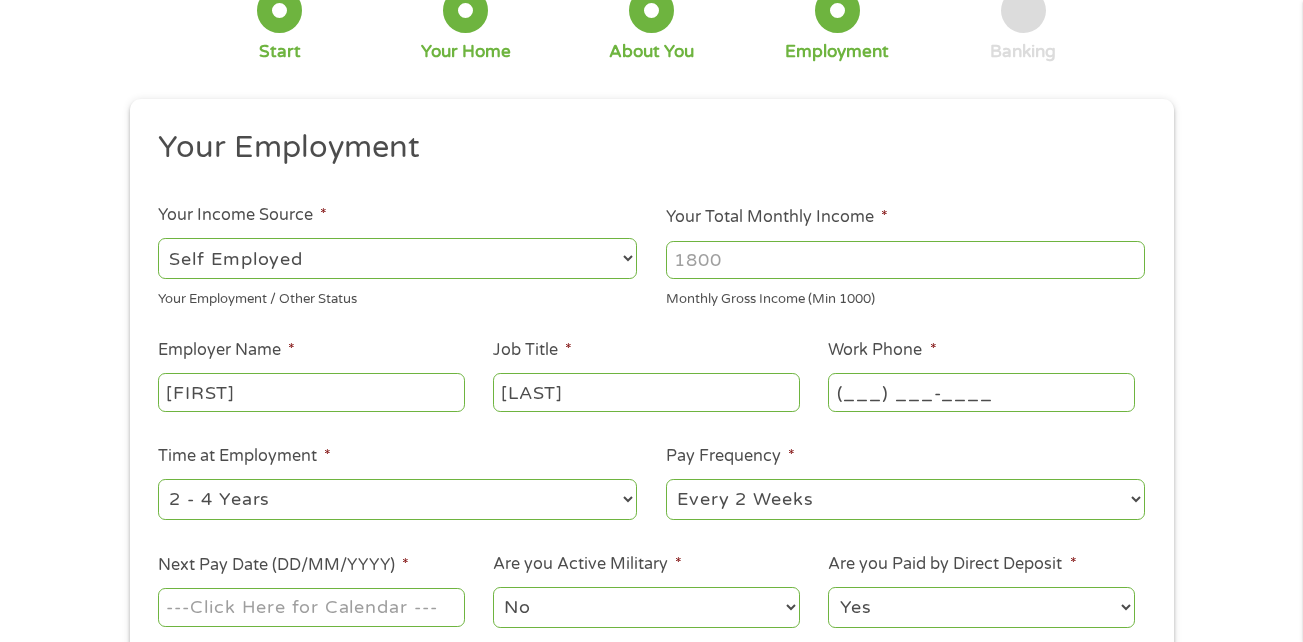 click on "(___) ___-____" at bounding box center (981, 392) 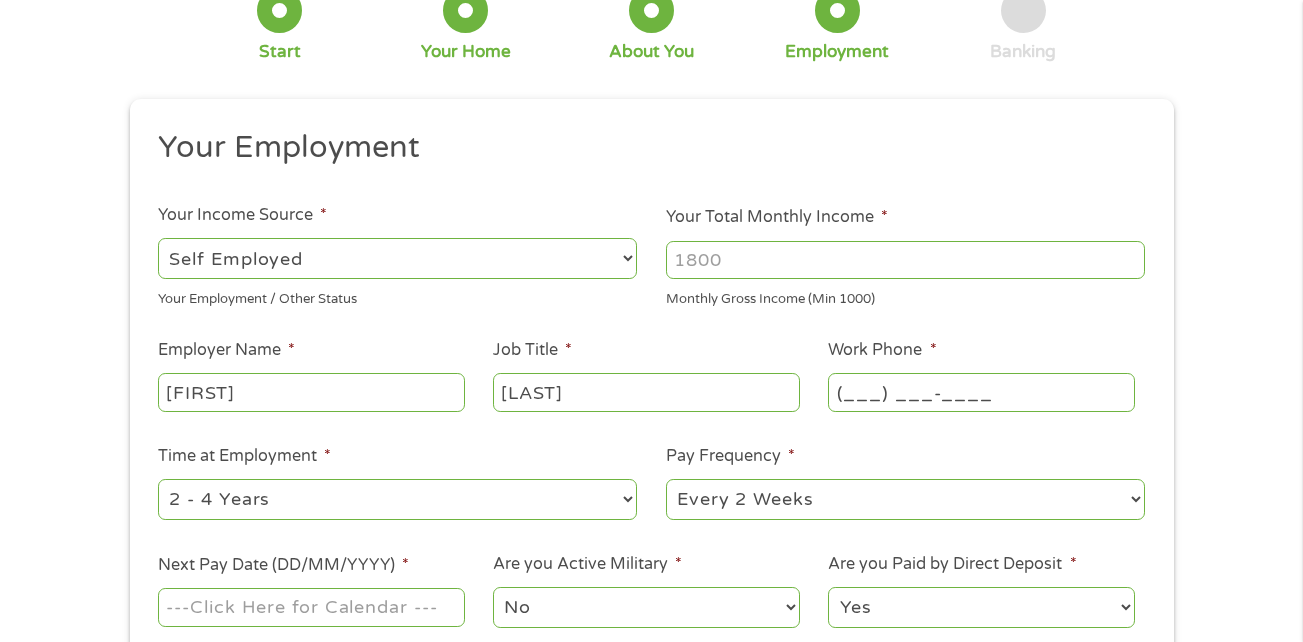 type on "[PHONE]" 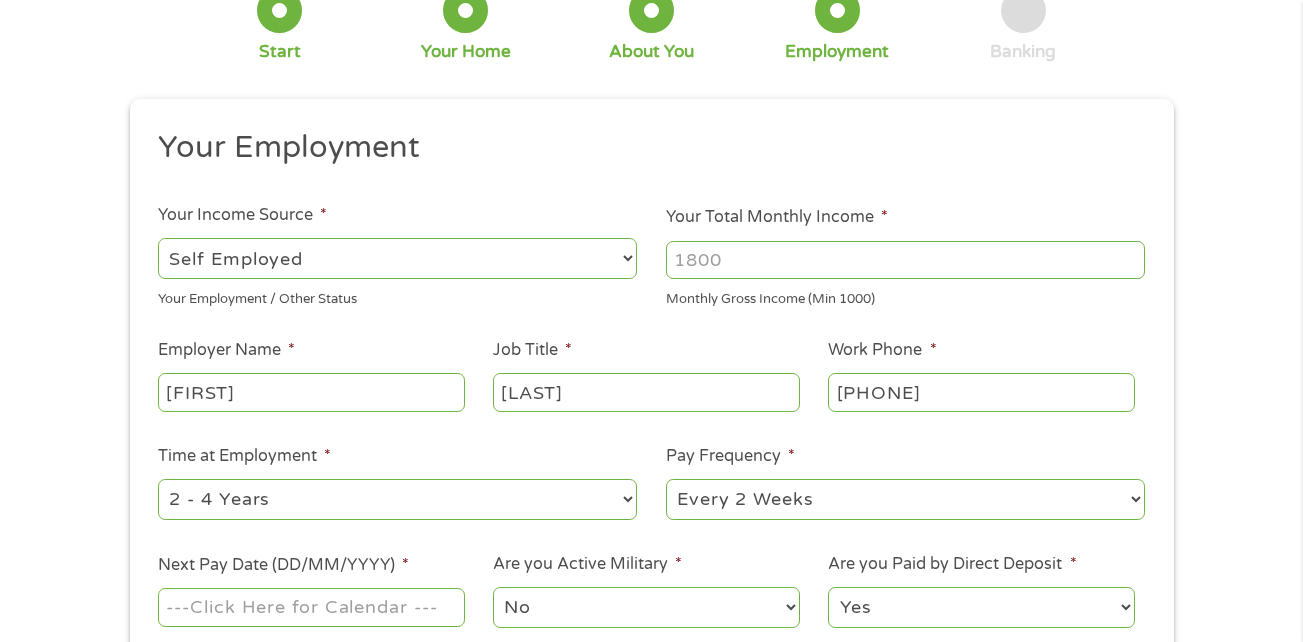 click on "--- Choose one --- 1 Year or less 1 - 2 Years 2 - 4 Years Over 4 Years" at bounding box center [397, 499] 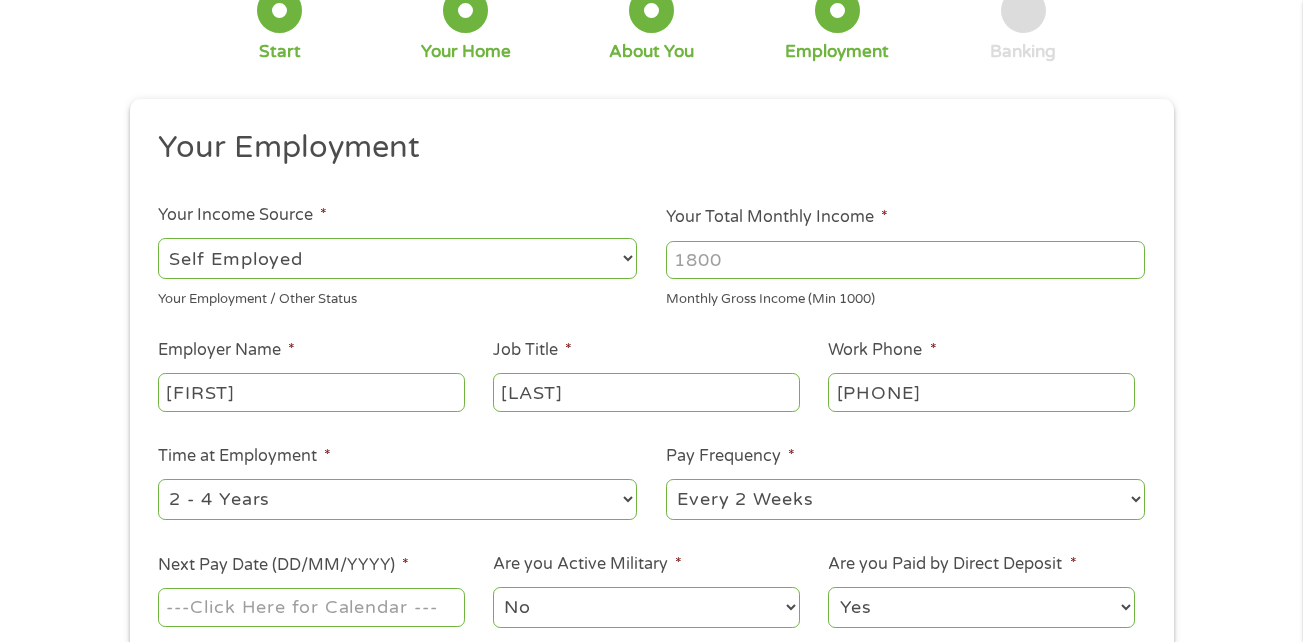 select on "24months" 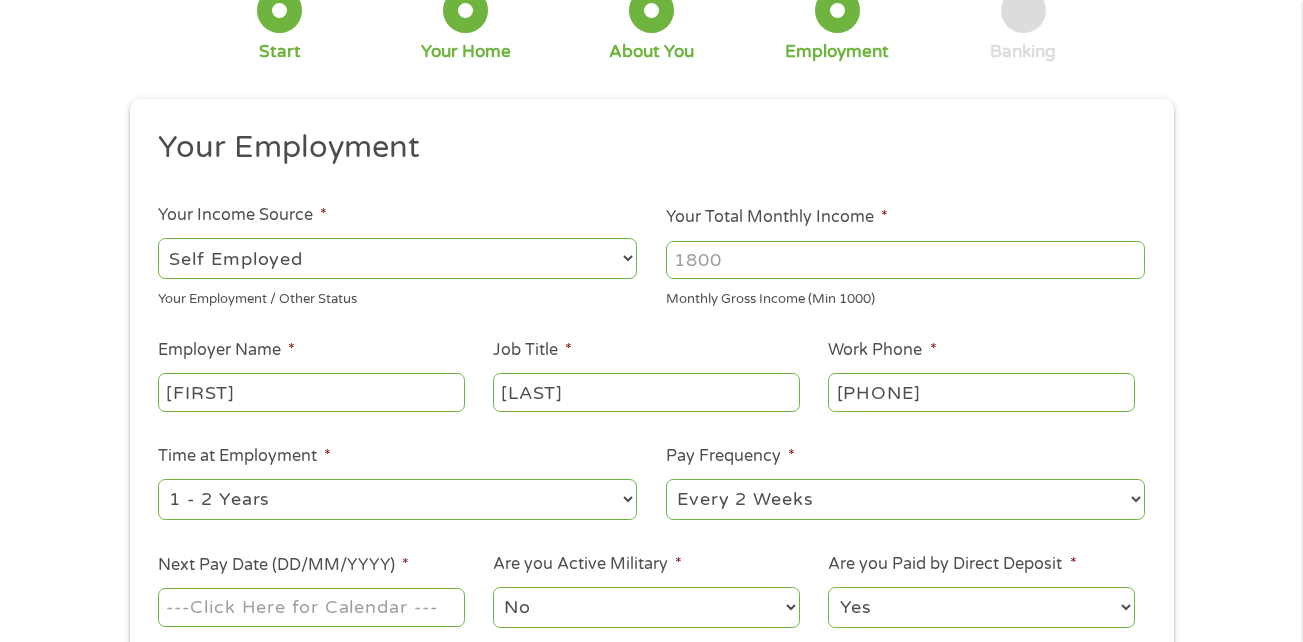click on "--- Choose one --- 1 Year or less 1 - 2 Years 2 - 4 Years Over 4 Years" at bounding box center (397, 499) 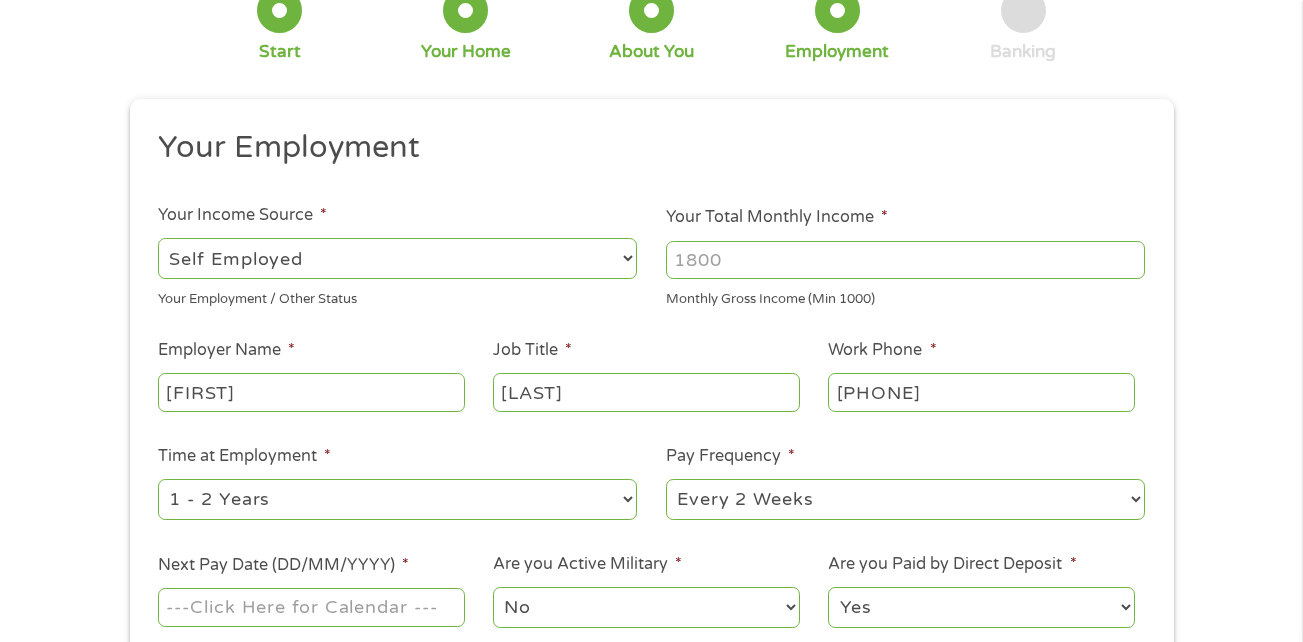 click on "--- Choose one --- Every 2 Weeks Every Week Monthly Semi-Monthly" at bounding box center (905, 499) 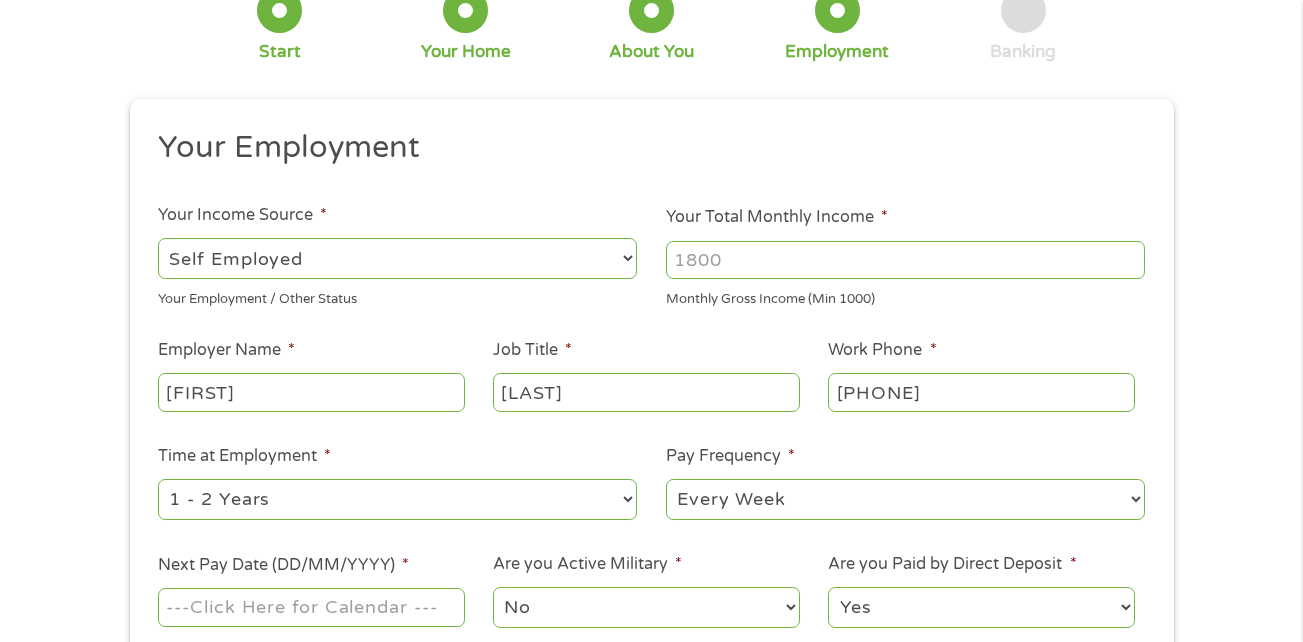 click on "--- Choose one --- Every 2 Weeks Every Week Monthly Semi-Monthly" at bounding box center (905, 499) 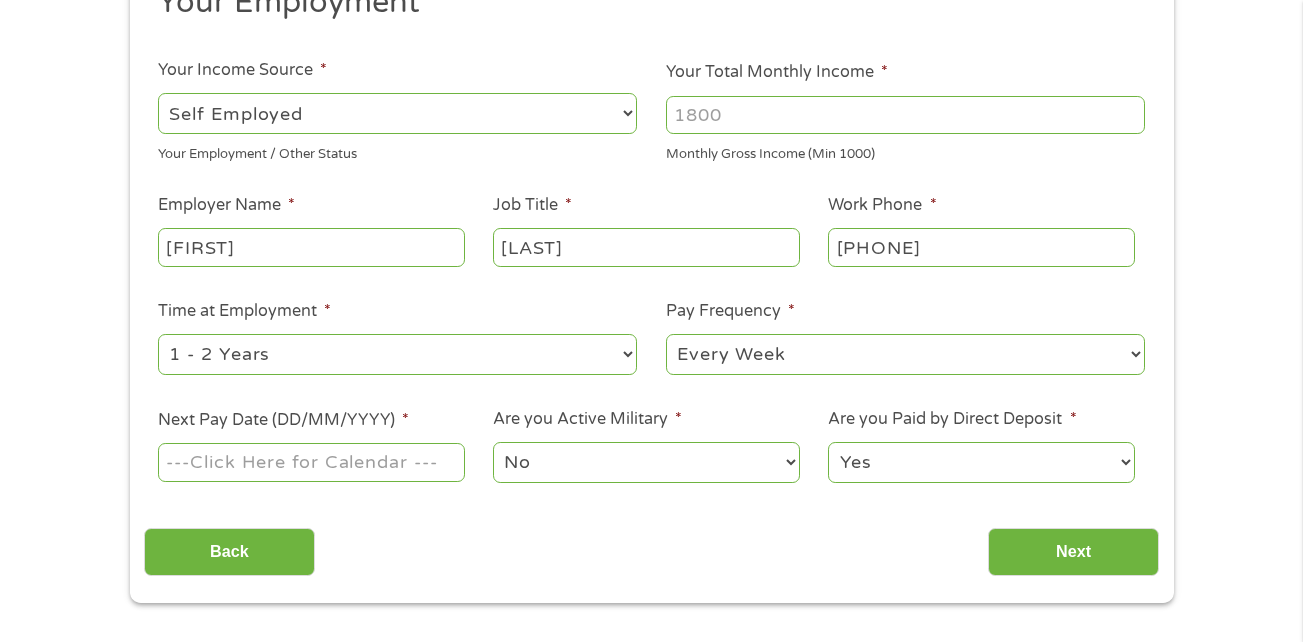 scroll, scrollTop: 282, scrollLeft: 0, axis: vertical 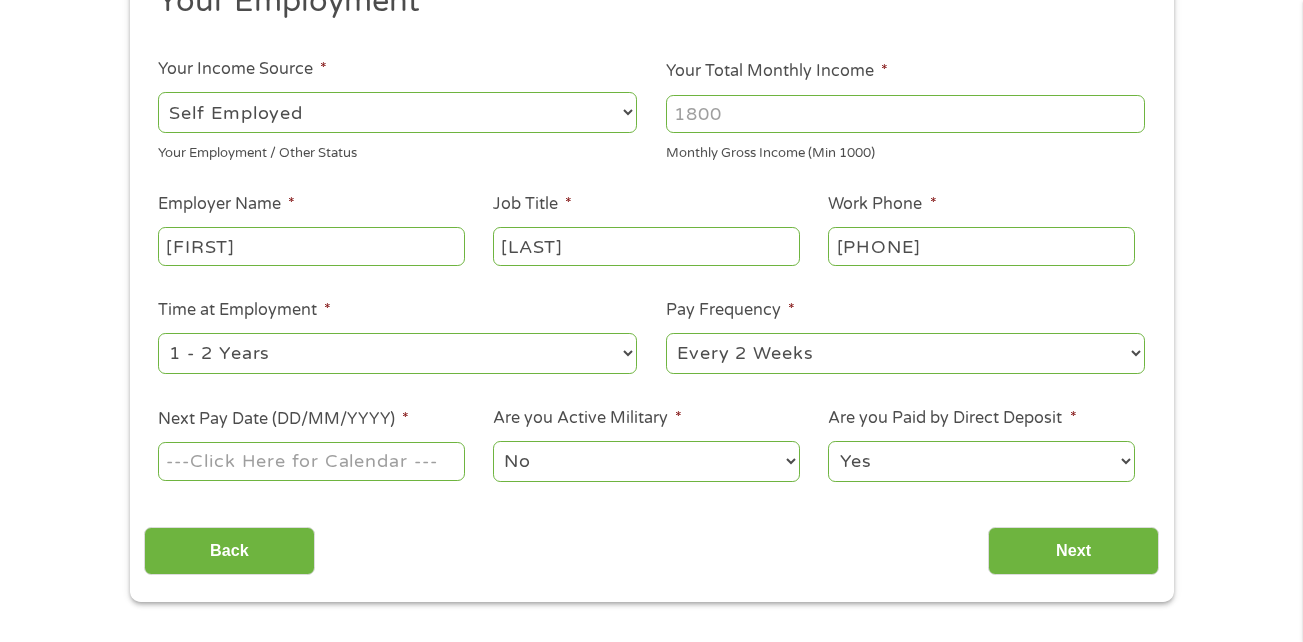 click on "--- Choose one --- Every 2 Weeks Every Week Monthly Semi-Monthly" at bounding box center (905, 354) 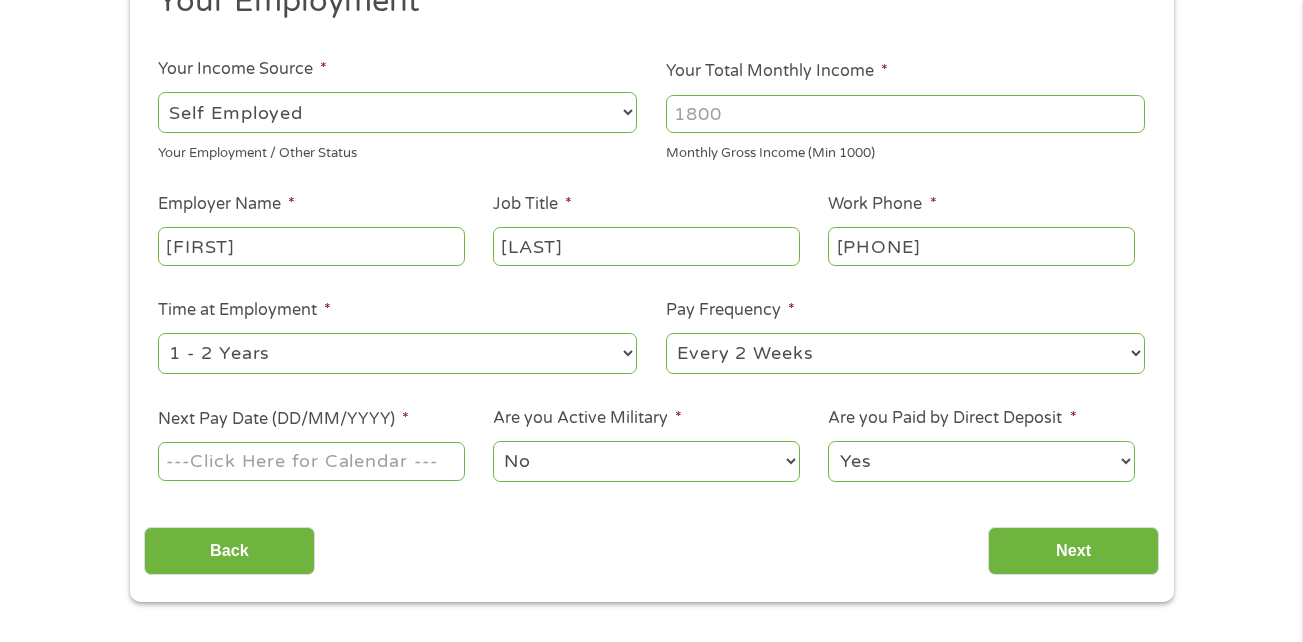 click on "--- Choose one --- Every 2 Weeks Every Week Monthly Semi-Monthly" at bounding box center (905, 353) 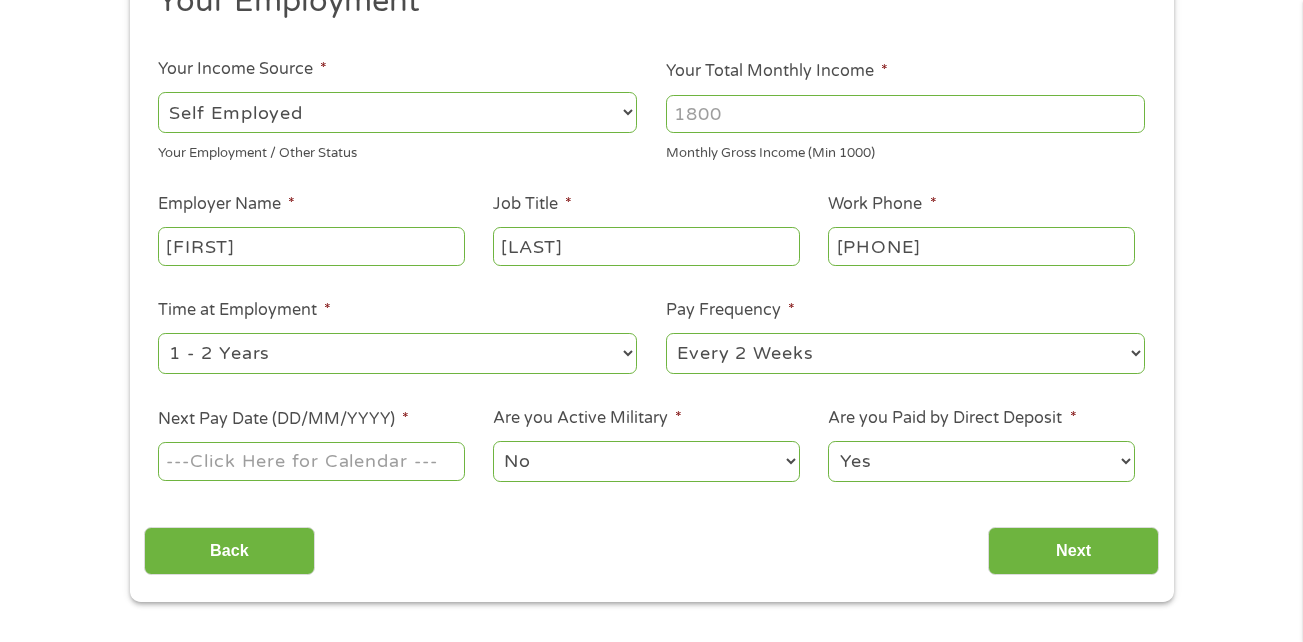 select on "weekly" 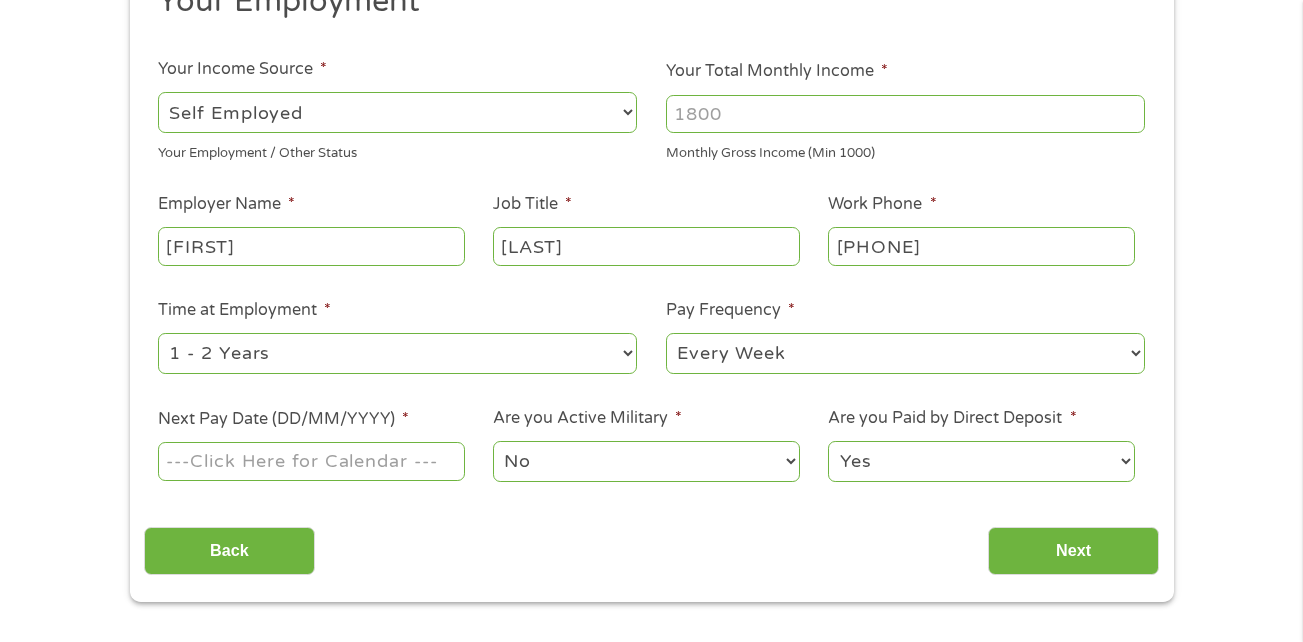 click on "--- Choose one --- Every 2 Weeks Every Week Monthly Semi-Monthly" at bounding box center [905, 353] 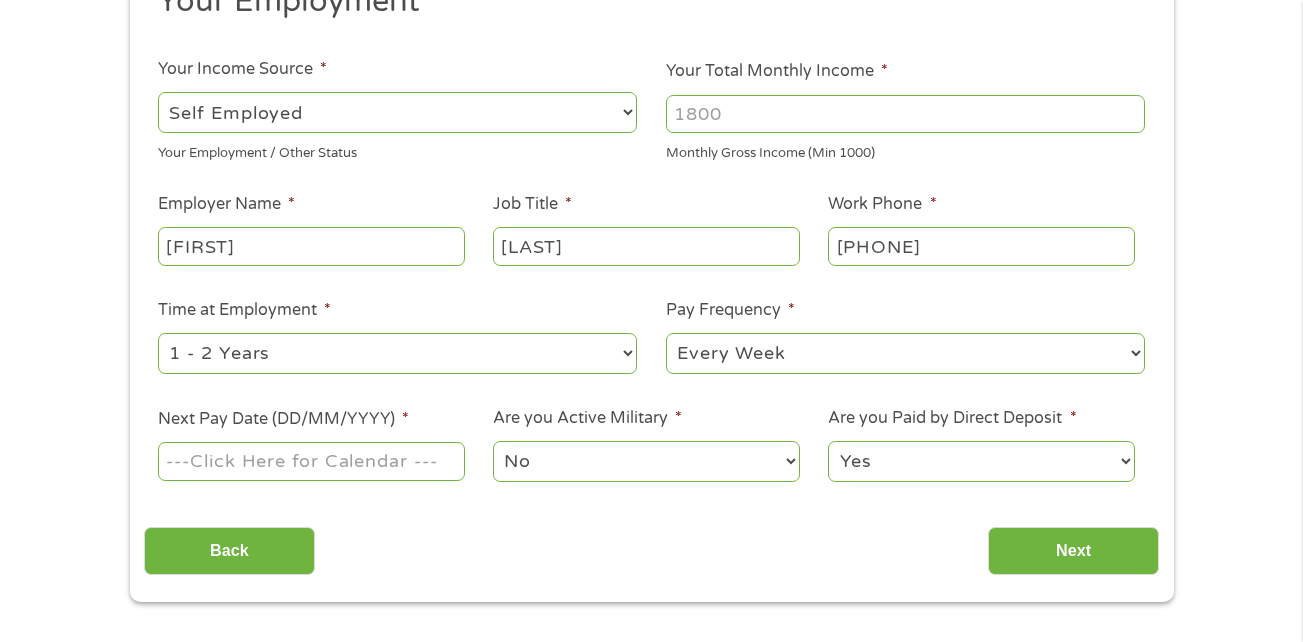 click on "Next Pay Date (DD/MM/YYYY) *" at bounding box center [311, 461] 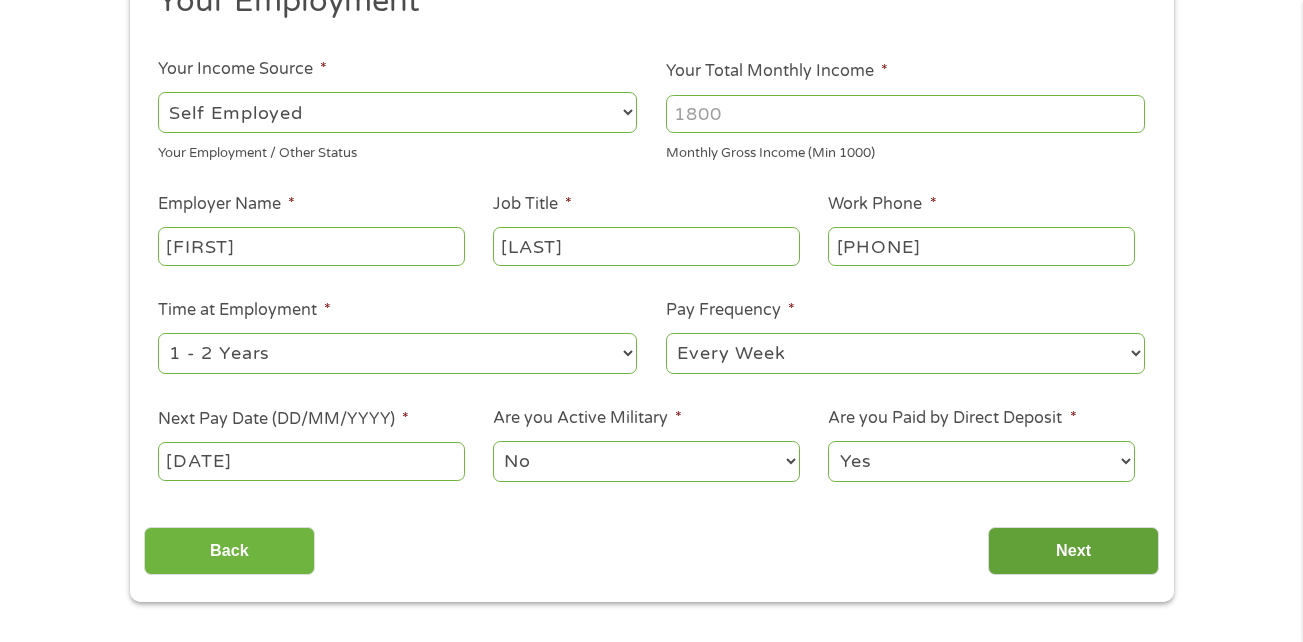 click on "Next" at bounding box center (1073, 551) 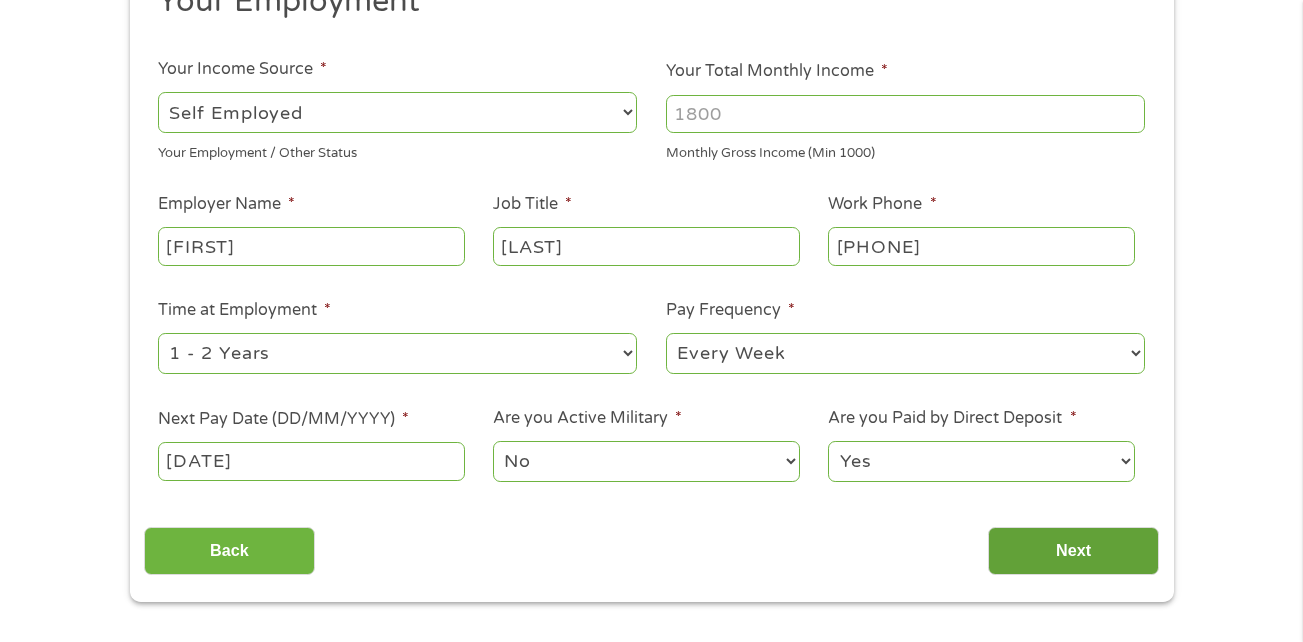 scroll, scrollTop: 8, scrollLeft: 8, axis: both 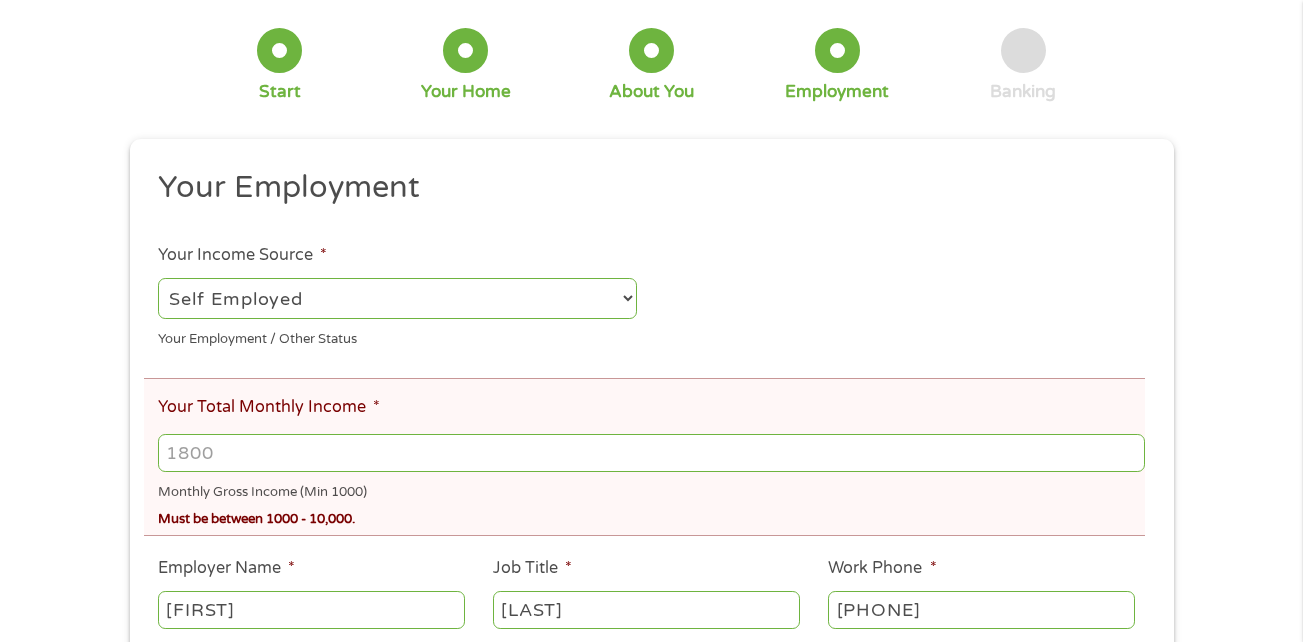 click on "Your Total Monthly Income *" at bounding box center (651, 453) 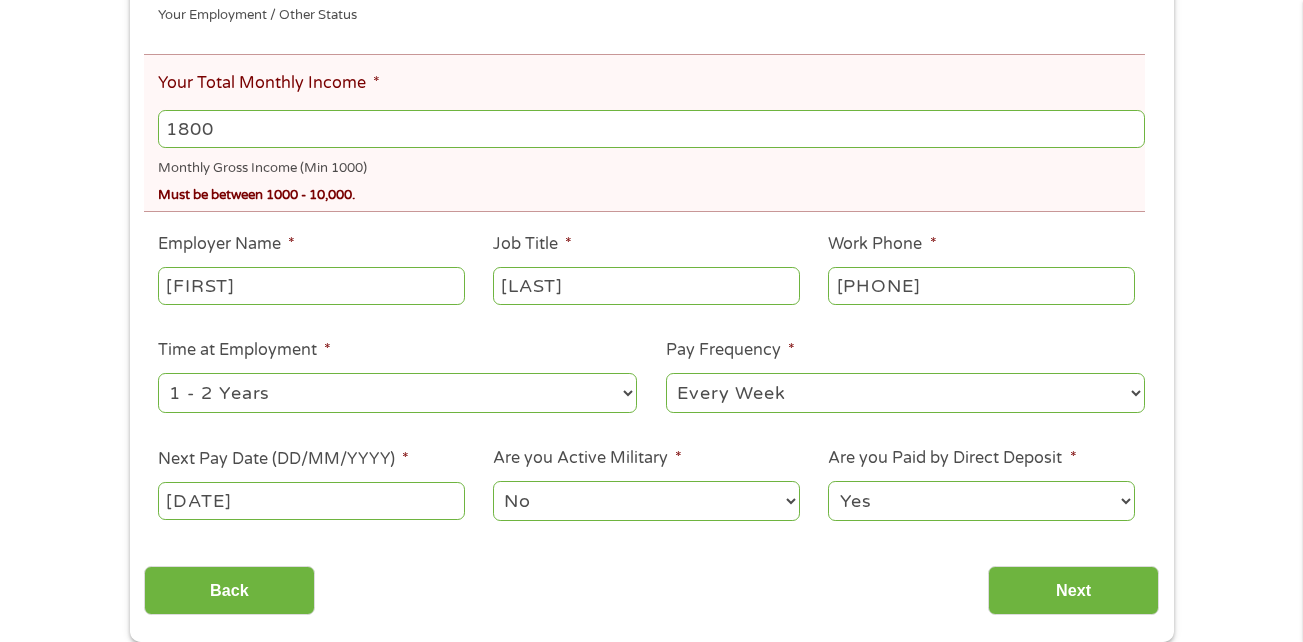 scroll, scrollTop: 496, scrollLeft: 0, axis: vertical 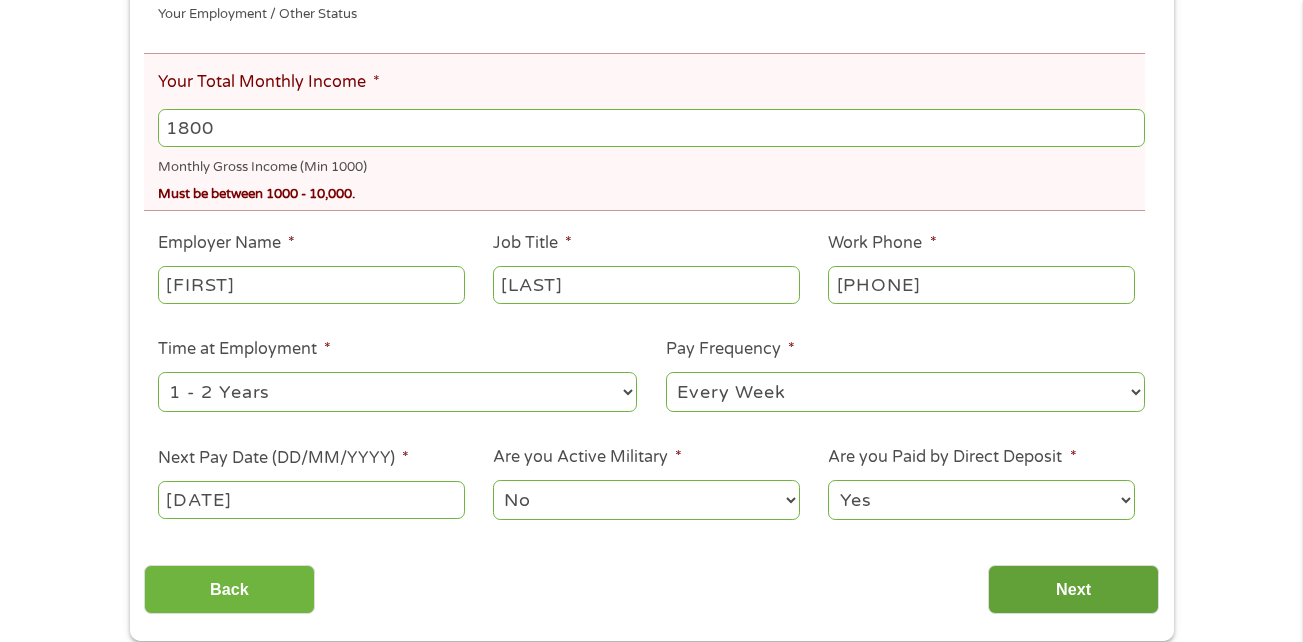 type on "1800" 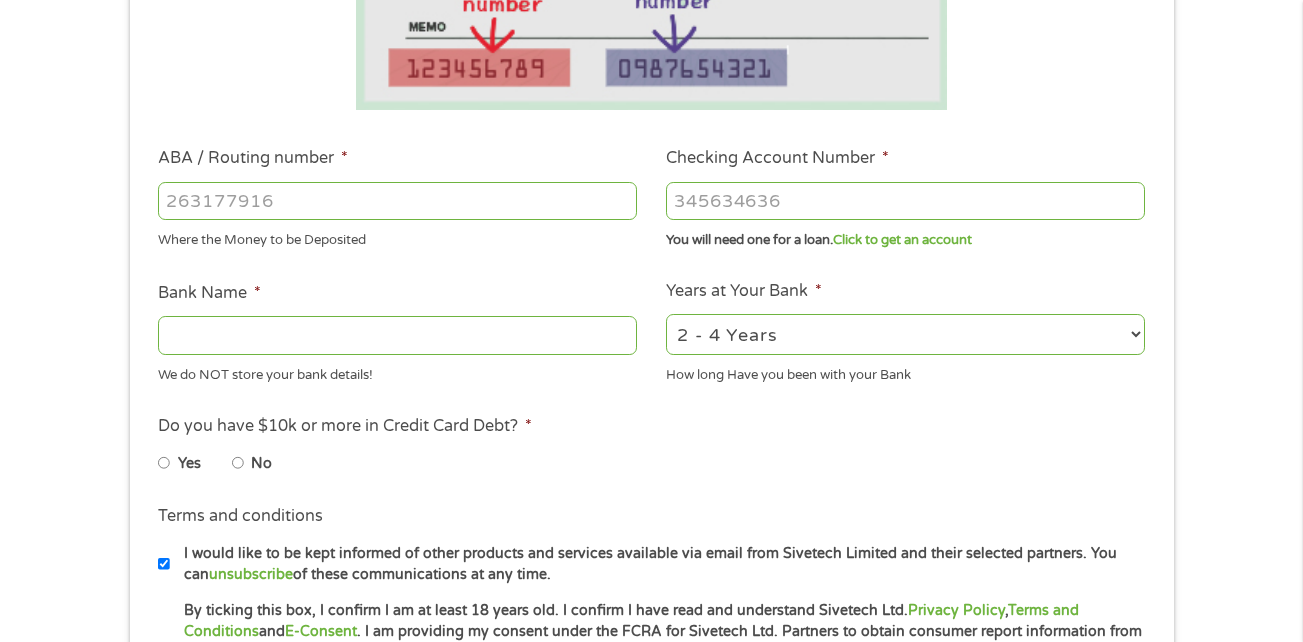 scroll, scrollTop: 8, scrollLeft: 8, axis: both 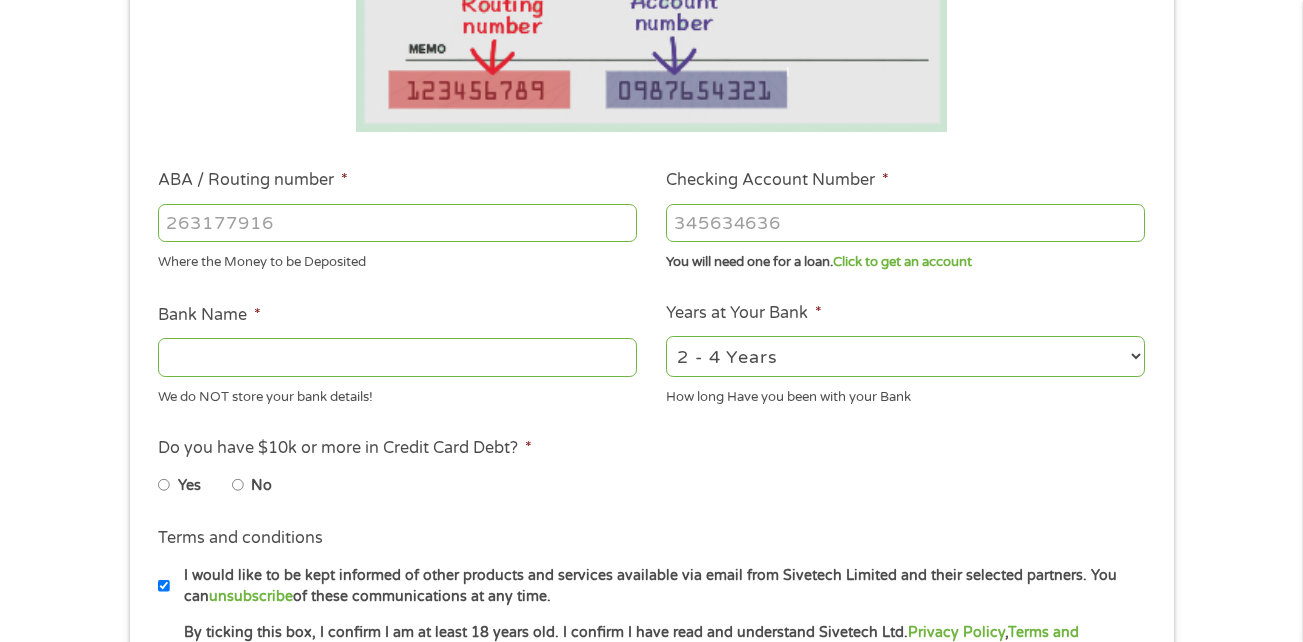 click on "ABA / Routing number *" at bounding box center [397, 223] 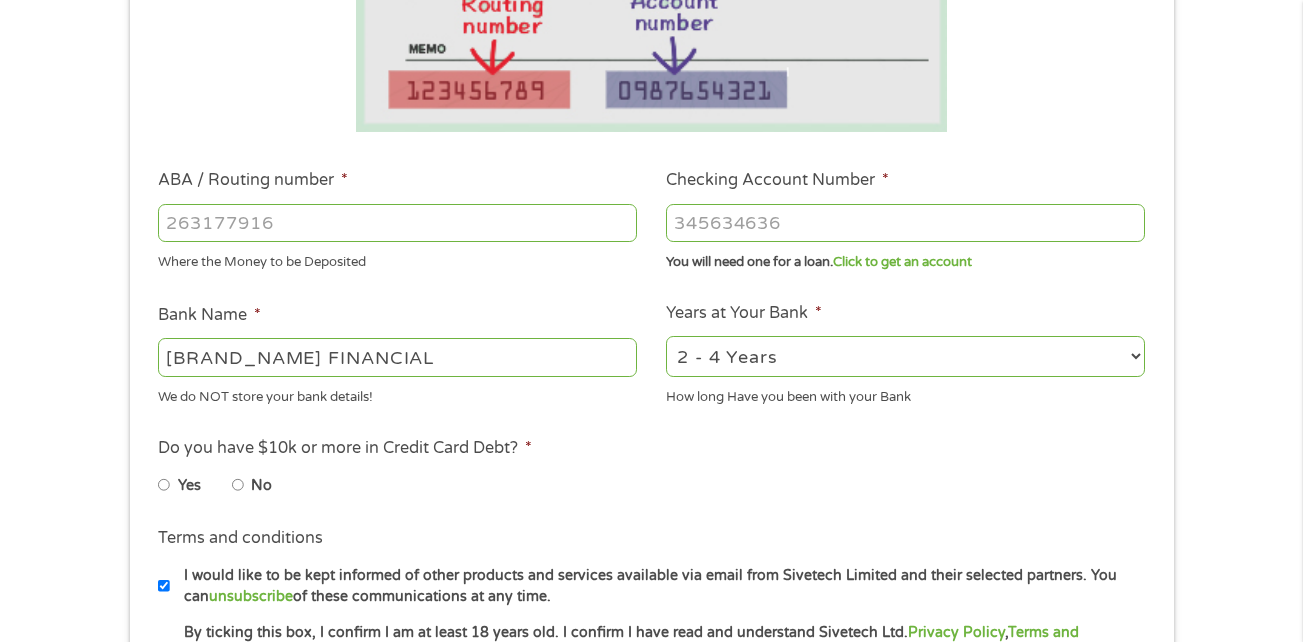 type on "[PHONE]" 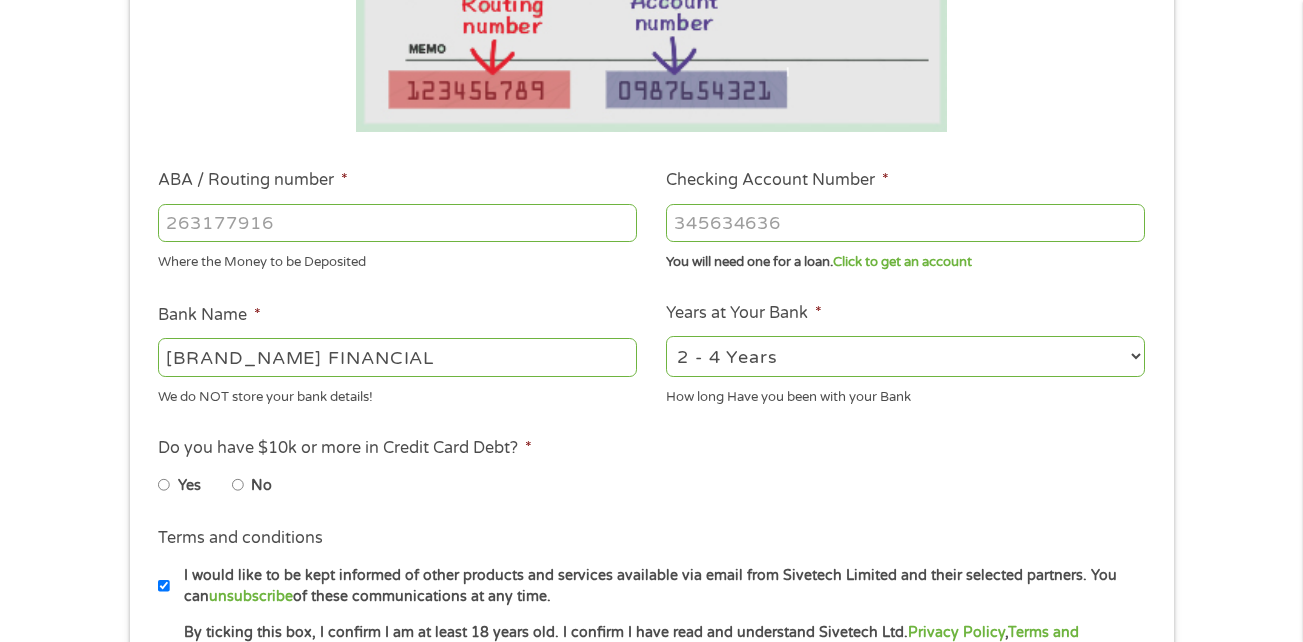 select on "24months" 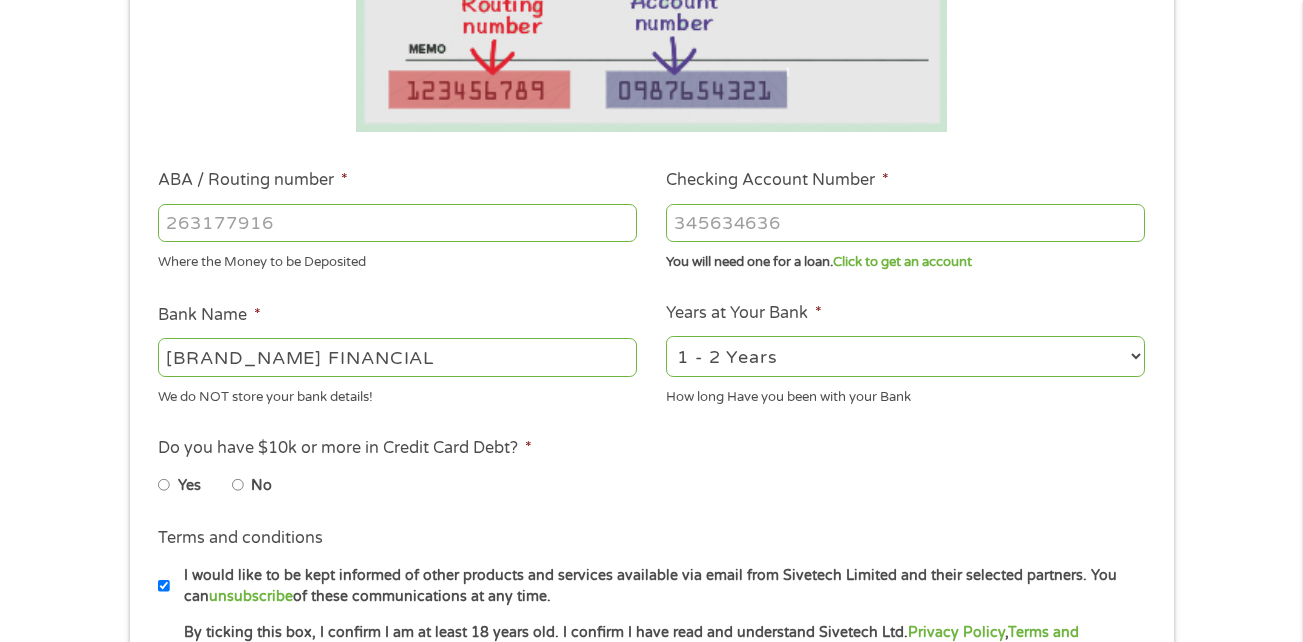 click on "2 - 4 Years 6 - 12 Months 1 - 2 Years Over 4 Years" at bounding box center (905, 356) 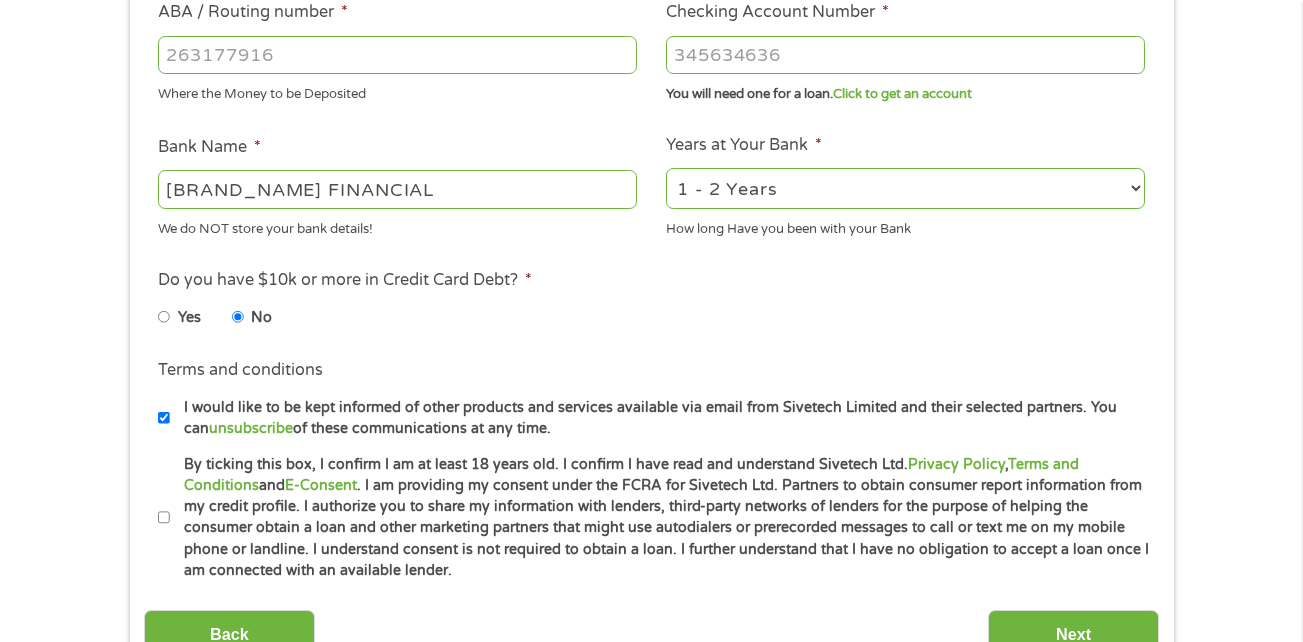 scroll, scrollTop: 654, scrollLeft: 0, axis: vertical 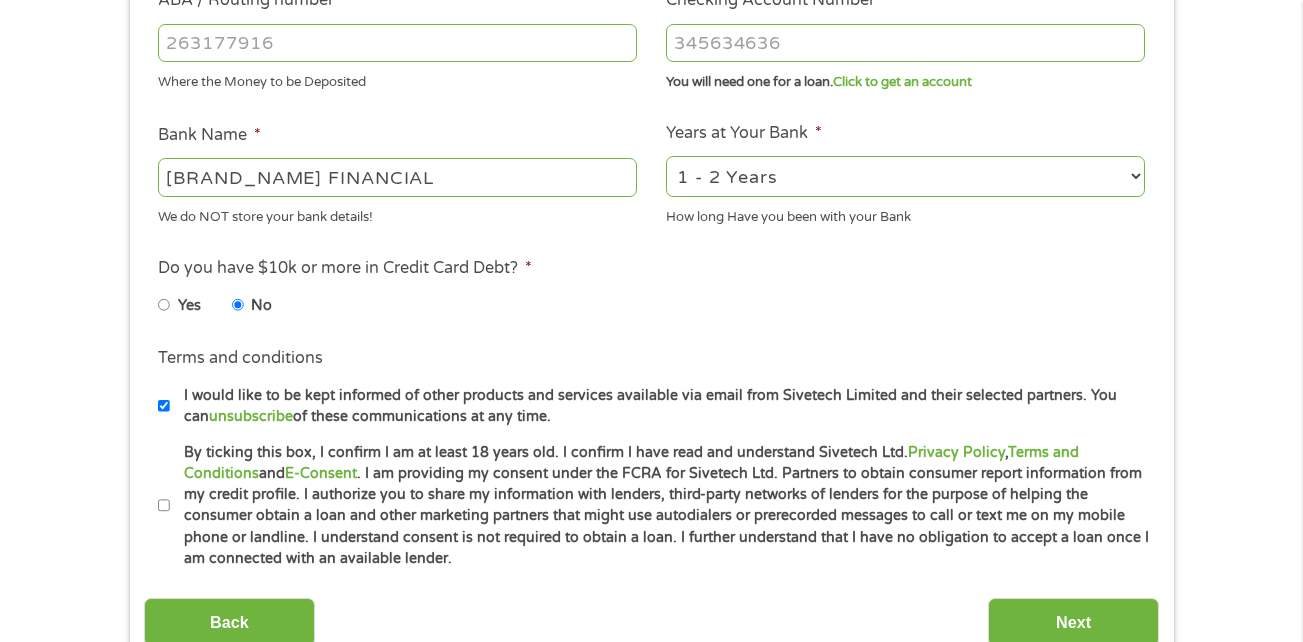 click on "By ticking this box, I confirm I am at least 18 years old. I confirm I have read and understand Sivetech Ltd.  Privacy Policy ,  Terms and Conditions  and  E-Consent . I am providing my consent under the FCRA for Sivetech Ltd. Partners to obtain consumer report information from my credit profile. I authorize you to share my information with lenders, third-party networks of lenders for the purpose of helping the consumer obtain a loan and other marketing partners that might use autodialers or prerecorded messages to call or text me on my mobile phone or landline. I understand consent is not required to obtain a loan. I further understand that I have no obligation to accept a loan once I am connected with an available lender." at bounding box center (660, 506) 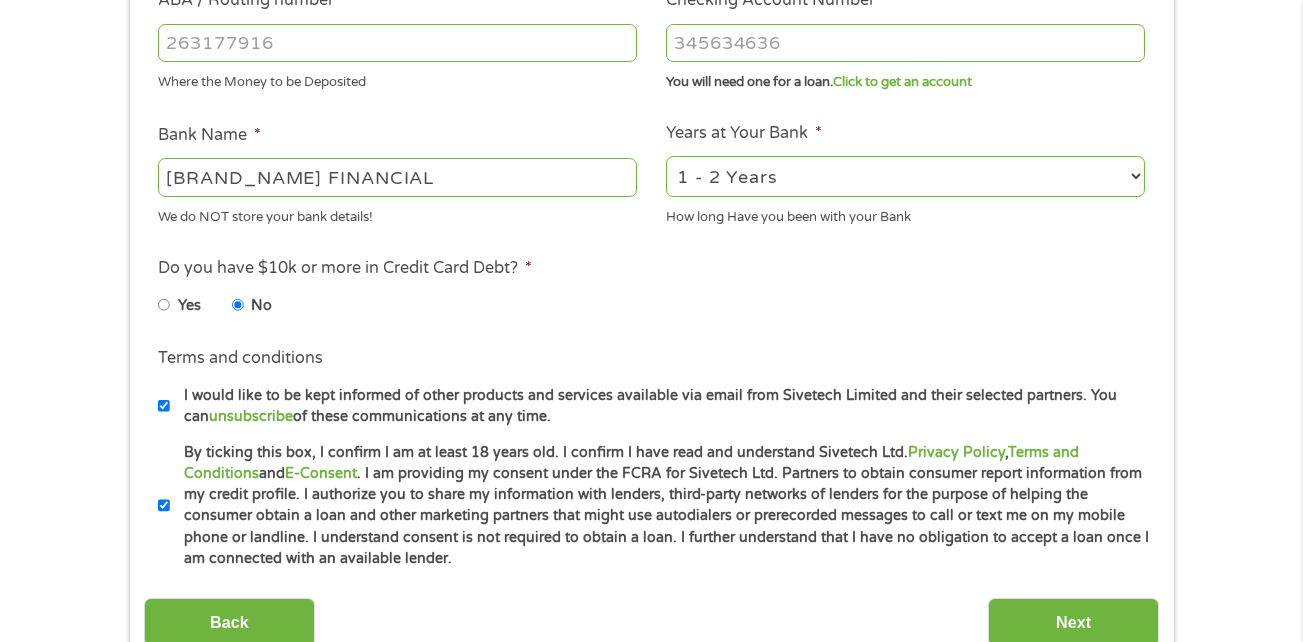 scroll, scrollTop: 658, scrollLeft: 0, axis: vertical 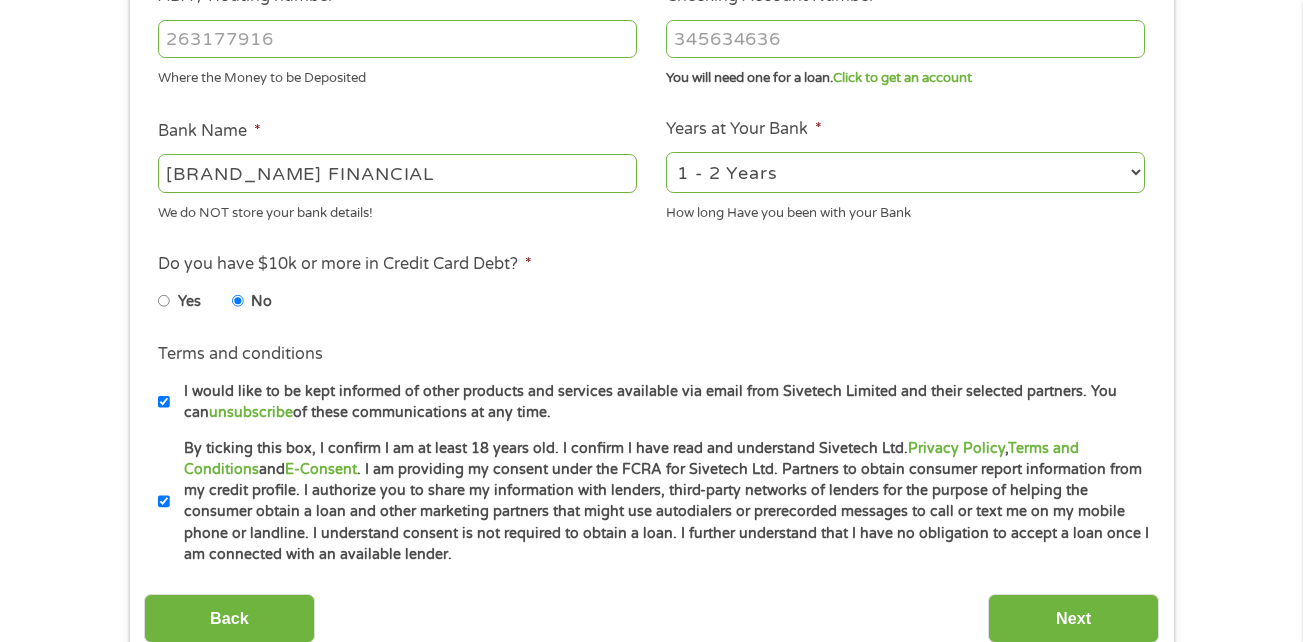 click on "By ticking this box, I confirm I am at least 18 years old. I confirm I have read and understand Sivetech Ltd.  Privacy Policy ,  Terms and Conditions  and  E-Consent . I am providing my consent under the FCRA for Sivetech Ltd. Partners to obtain consumer report information from my credit profile. I authorize you to share my information with lenders, third-party networks of lenders for the purpose of helping the consumer obtain a loan and other marketing partners that might use autodialers or prerecorded messages to call or text me on my mobile phone or landline. I understand consent is not required to obtain a loan. I further understand that I have no obligation to accept a loan once I am connected with an available lender." at bounding box center [660, 502] 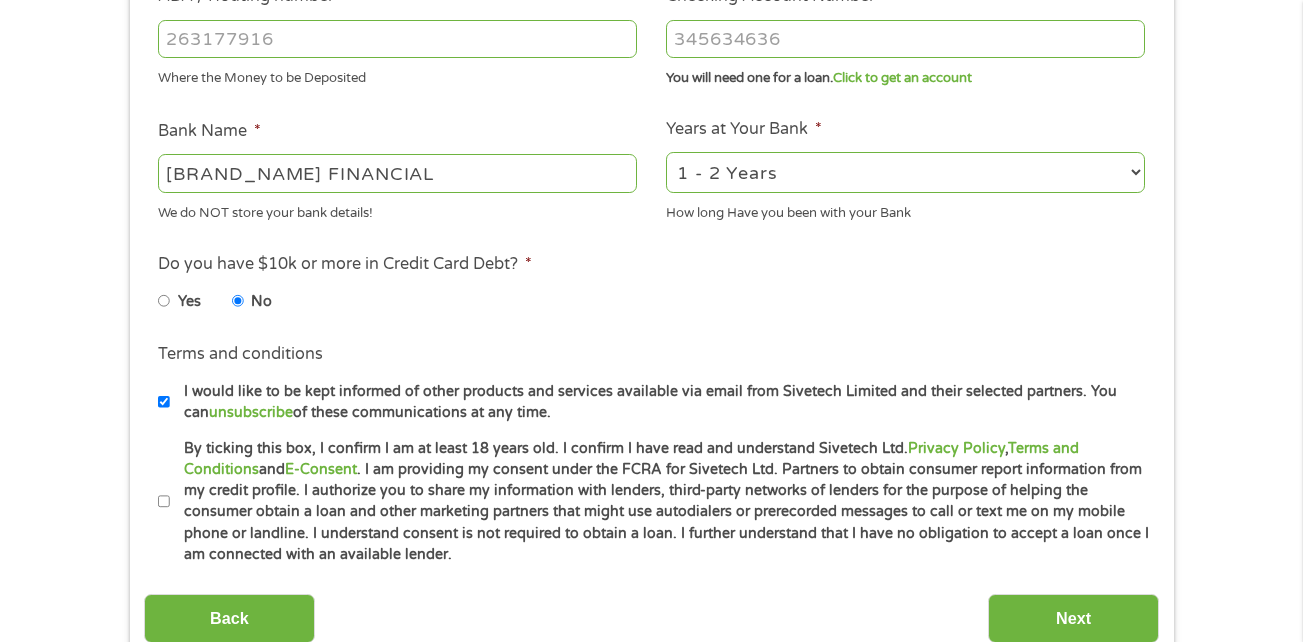 click on "By ticking this box, I confirm I am at least 18 years old. I confirm I have read and understand Sivetech Ltd.  Privacy Policy ,  Terms and Conditions  and  E-Consent . I am providing my consent under the FCRA for Sivetech Ltd. Partners to obtain consumer report information from my credit profile. I authorize you to share my information with lenders, third-party networks of lenders for the purpose of helping the consumer obtain a loan and other marketing partners that might use autodialers or prerecorded messages to call or text me on my mobile phone or landline. I understand consent is not required to obtain a loan. I further understand that I have no obligation to accept a loan once I am connected with an available lender." at bounding box center (660, 502) 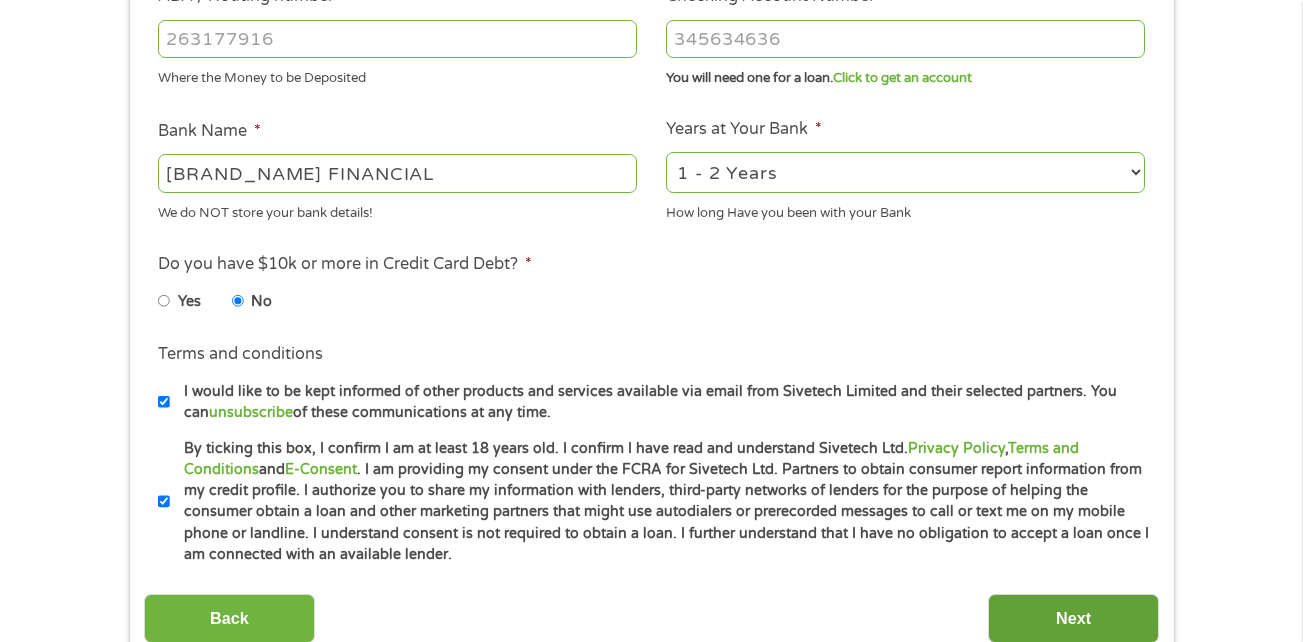 click on "Next" at bounding box center (1073, 618) 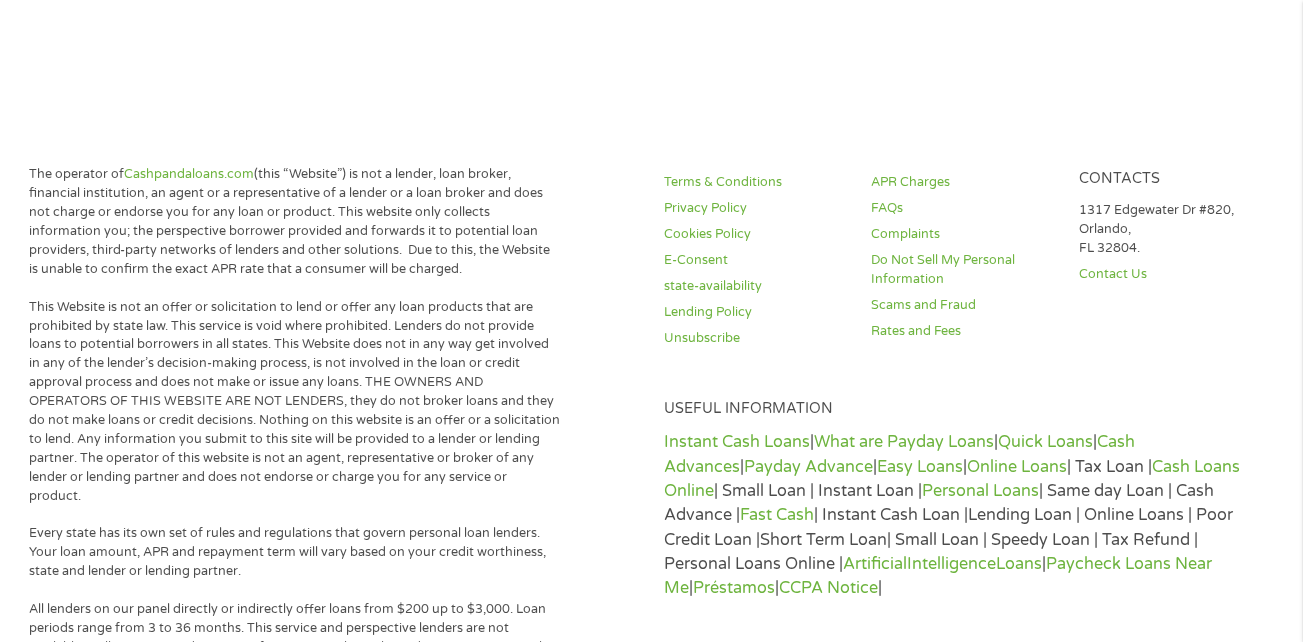 scroll, scrollTop: 8, scrollLeft: 8, axis: both 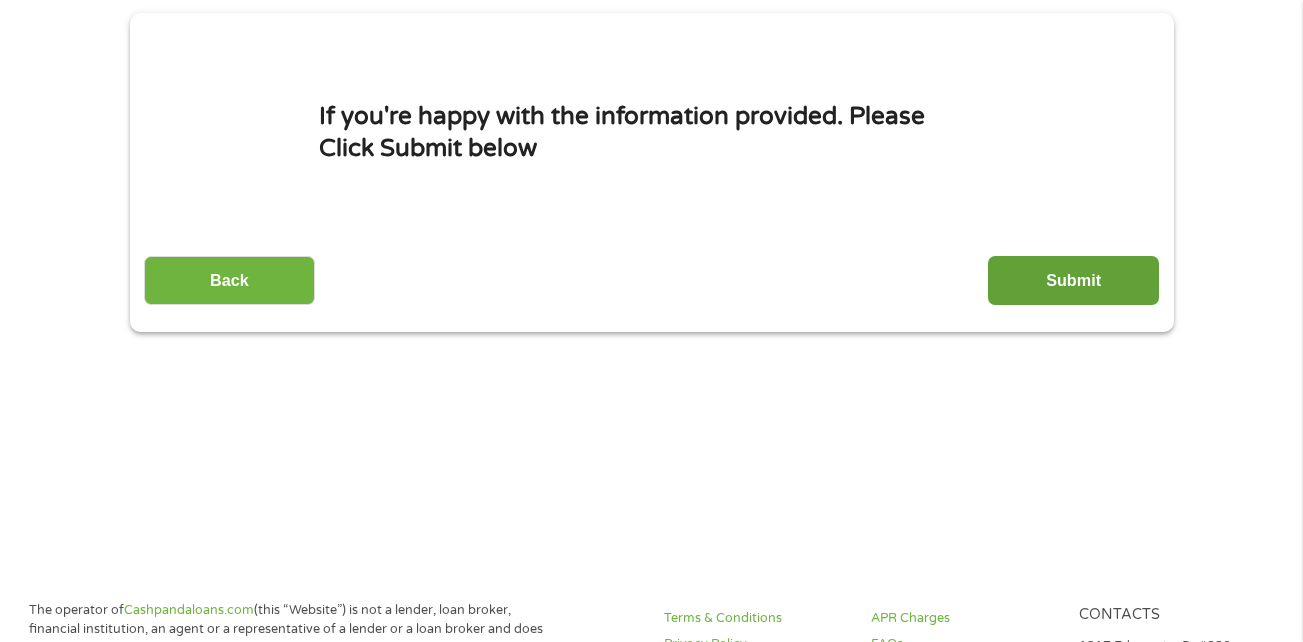 click on "Submit" at bounding box center [1073, 280] 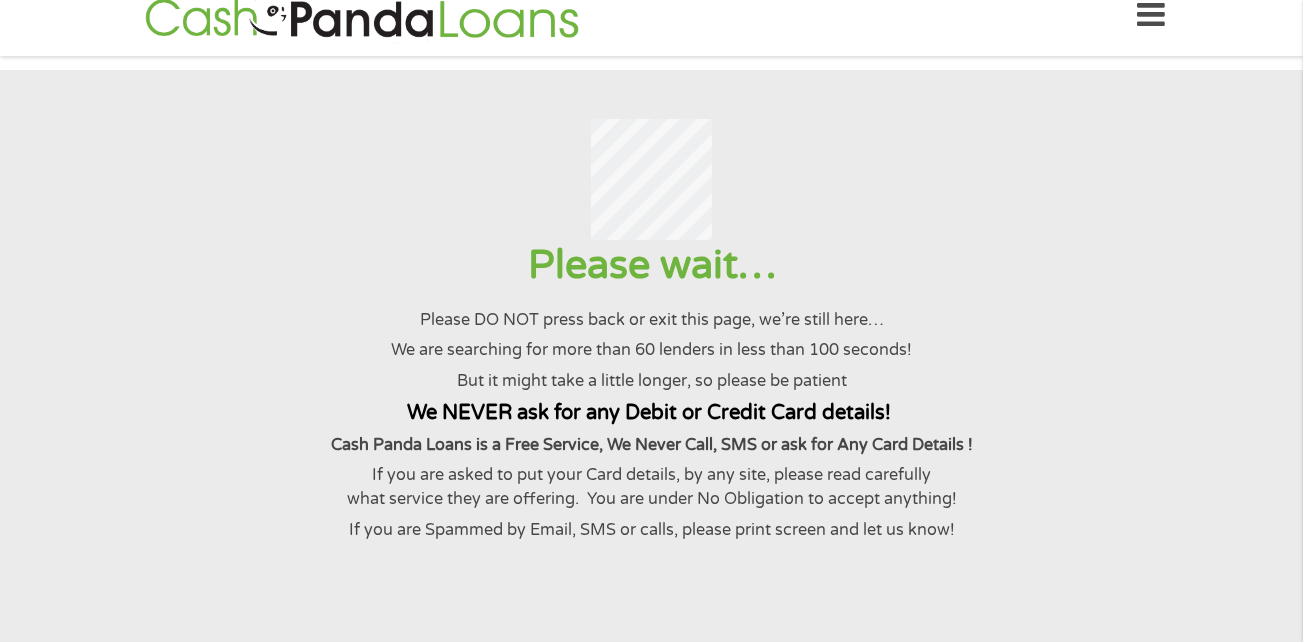 scroll, scrollTop: 26, scrollLeft: 0, axis: vertical 